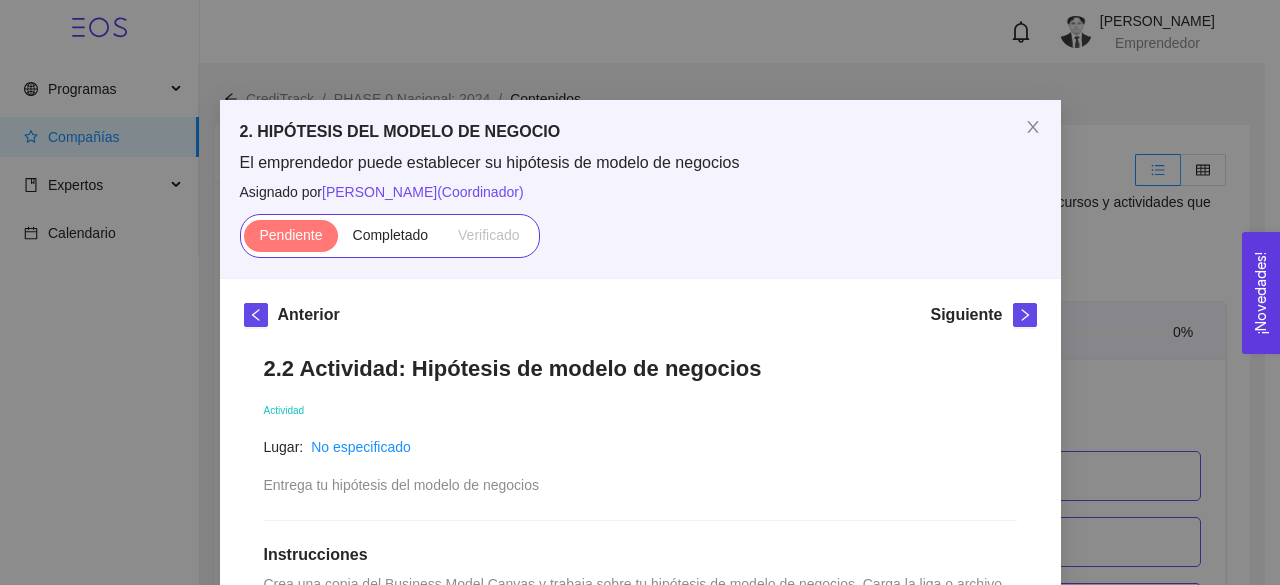 scroll, scrollTop: 2000, scrollLeft: 0, axis: vertical 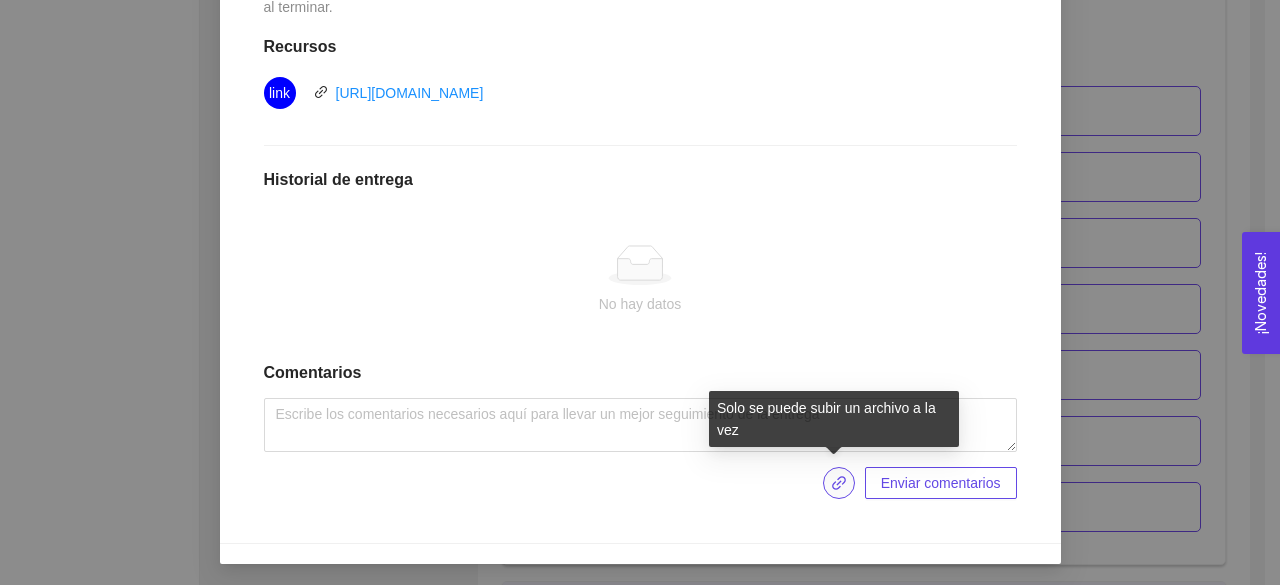 click 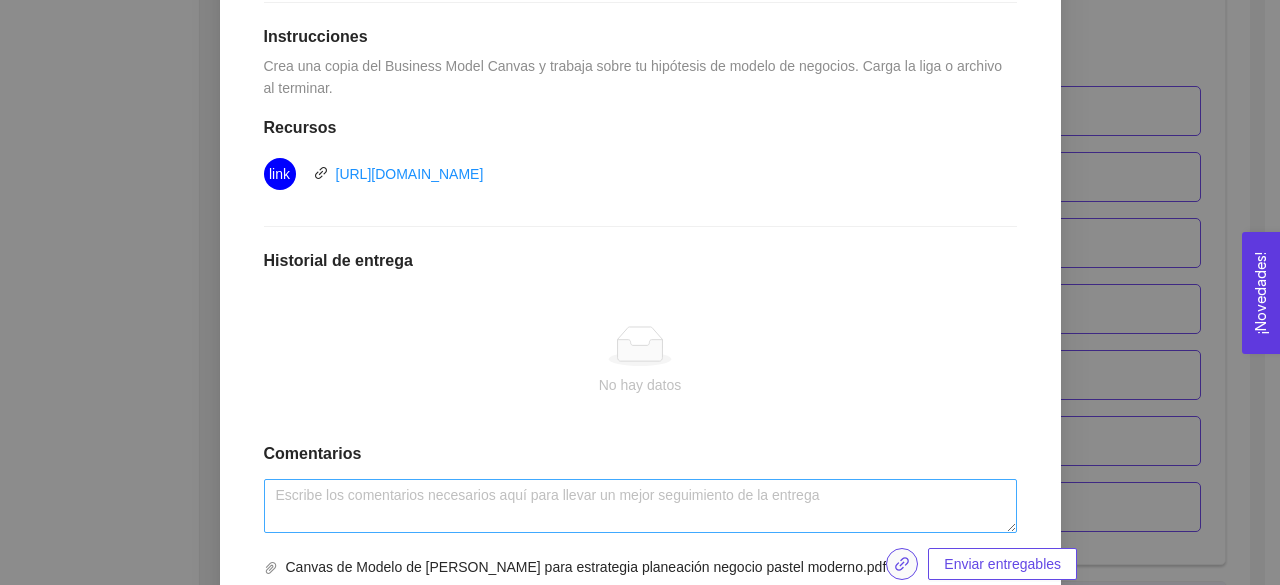 scroll, scrollTop: 599, scrollLeft: 0, axis: vertical 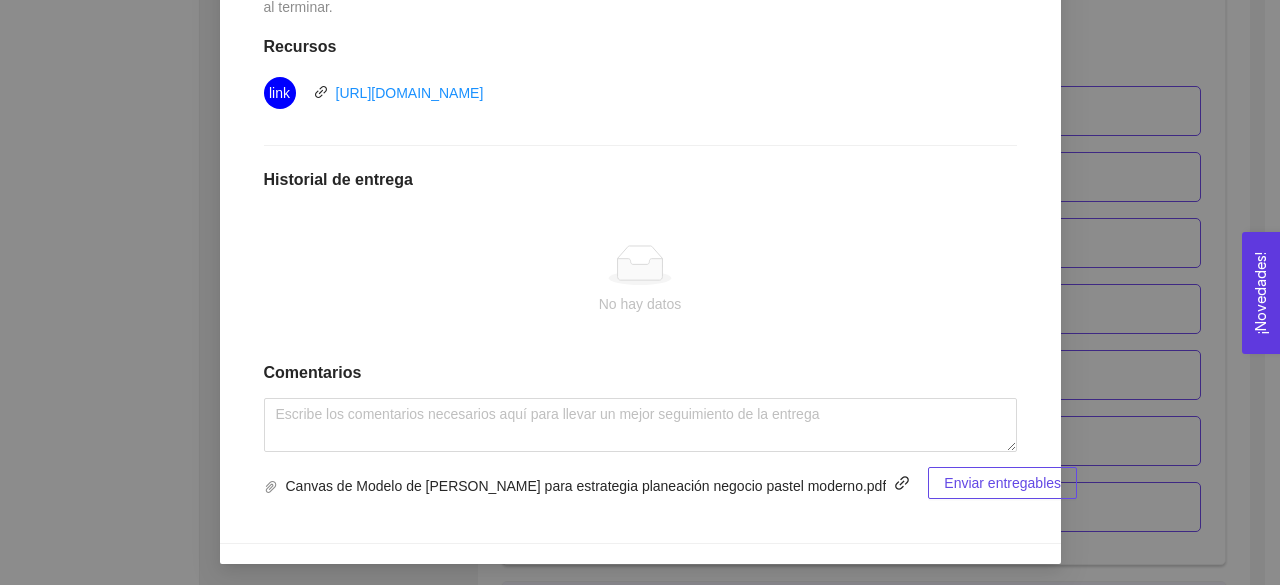 click on "Enviar entregables" at bounding box center (1002, 483) 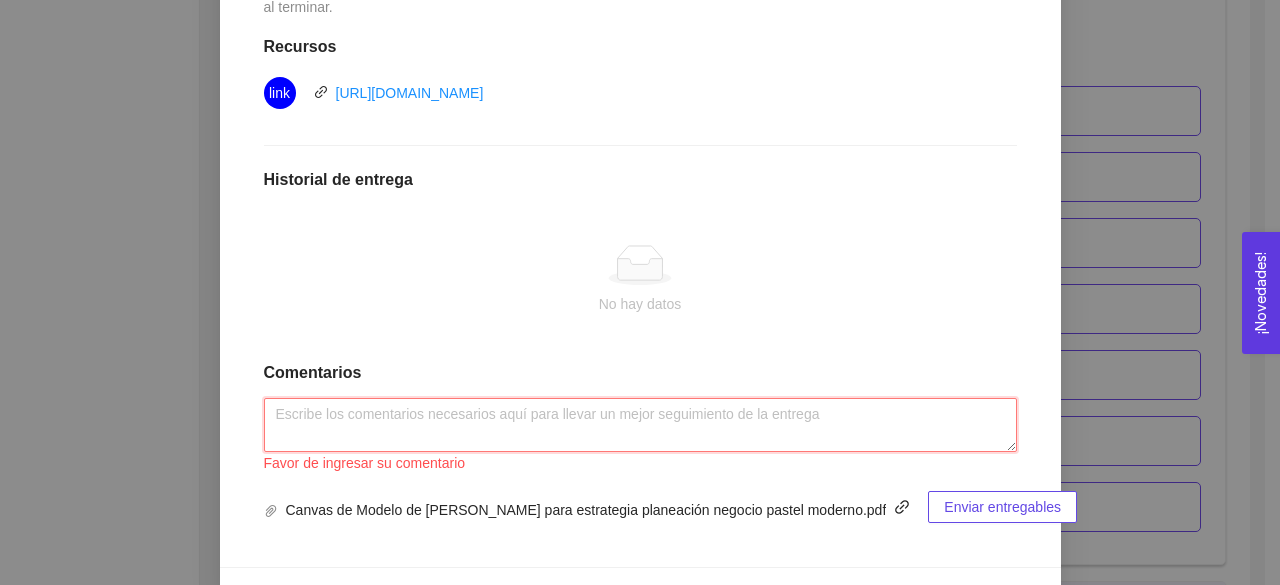 click at bounding box center (640, 425) 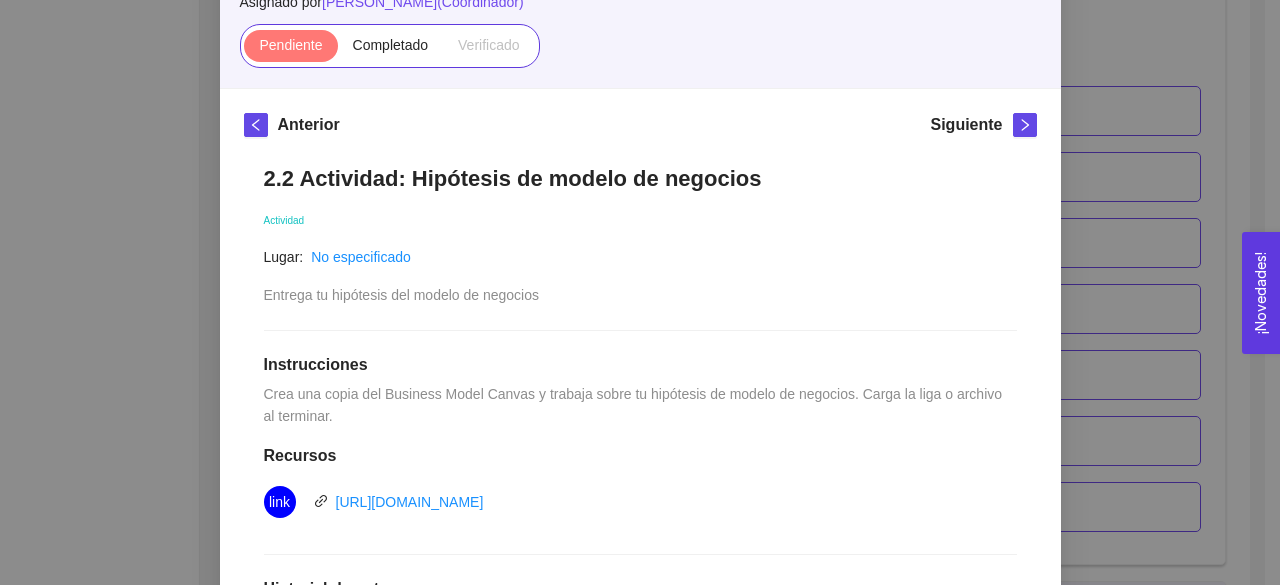scroll, scrollTop: 200, scrollLeft: 0, axis: vertical 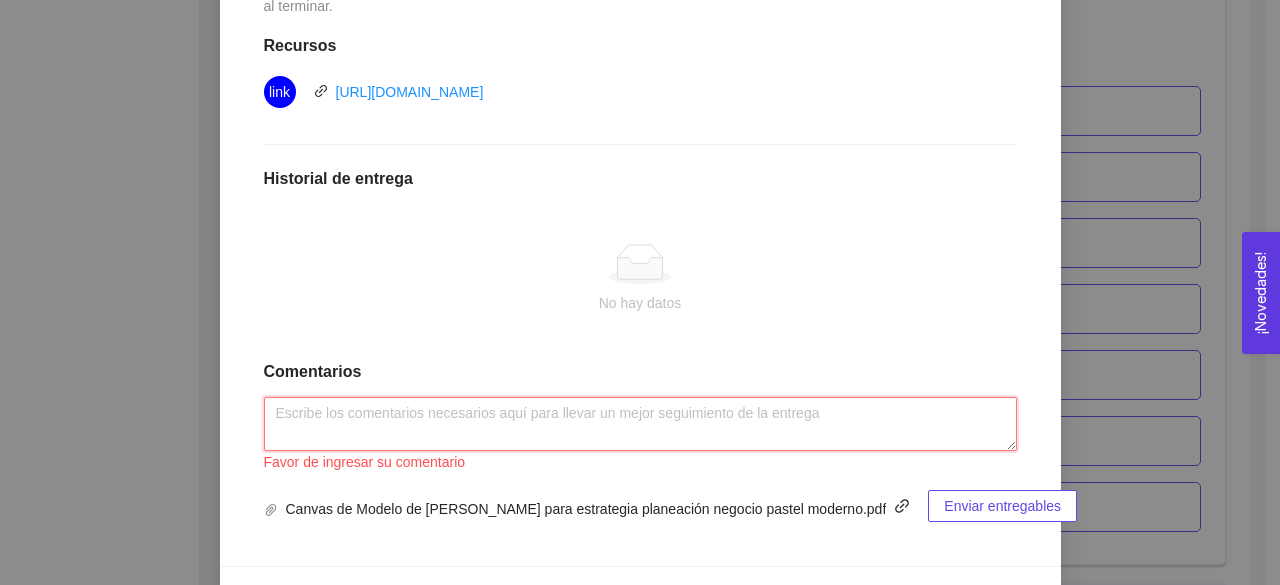 click at bounding box center (640, 424) 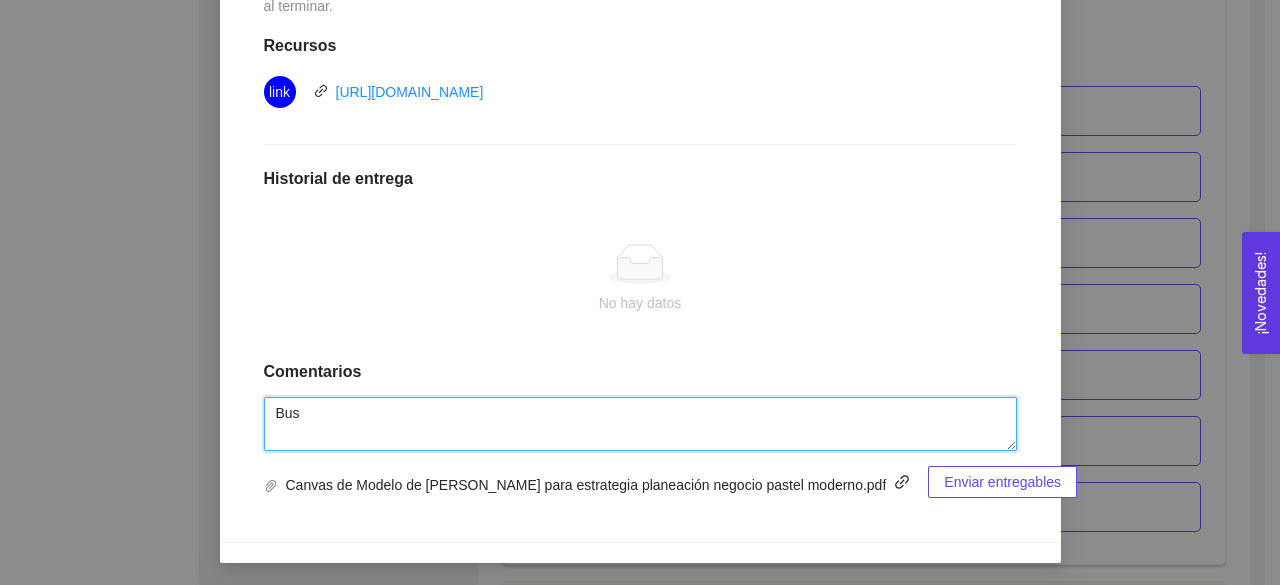 scroll, scrollTop: 599, scrollLeft: 0, axis: vertical 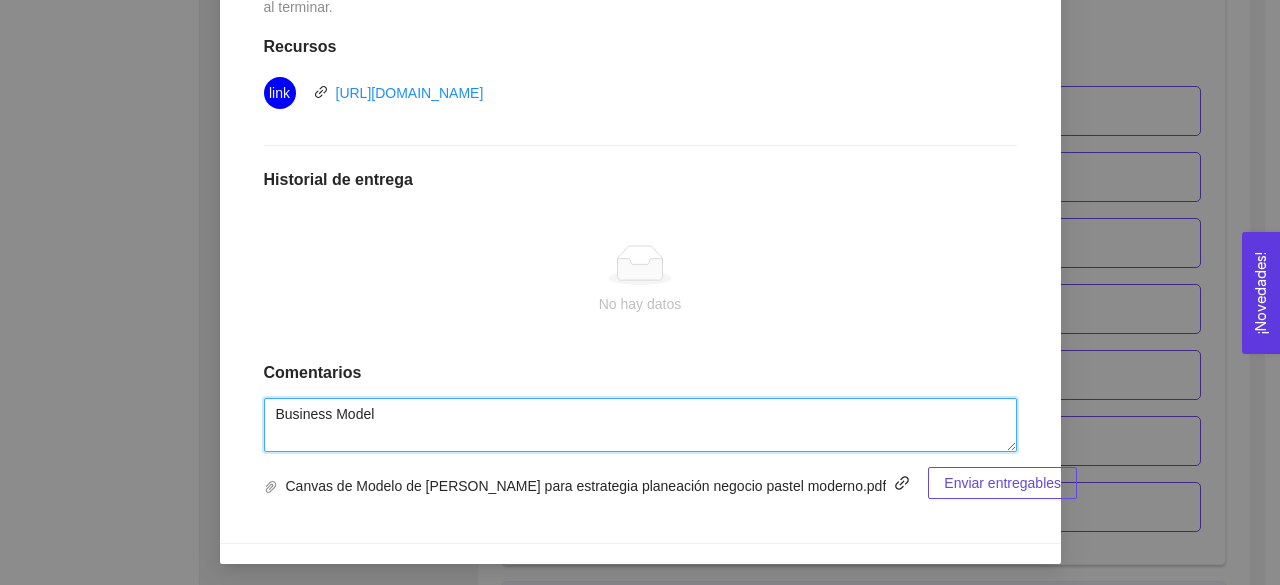 type on "Business Model" 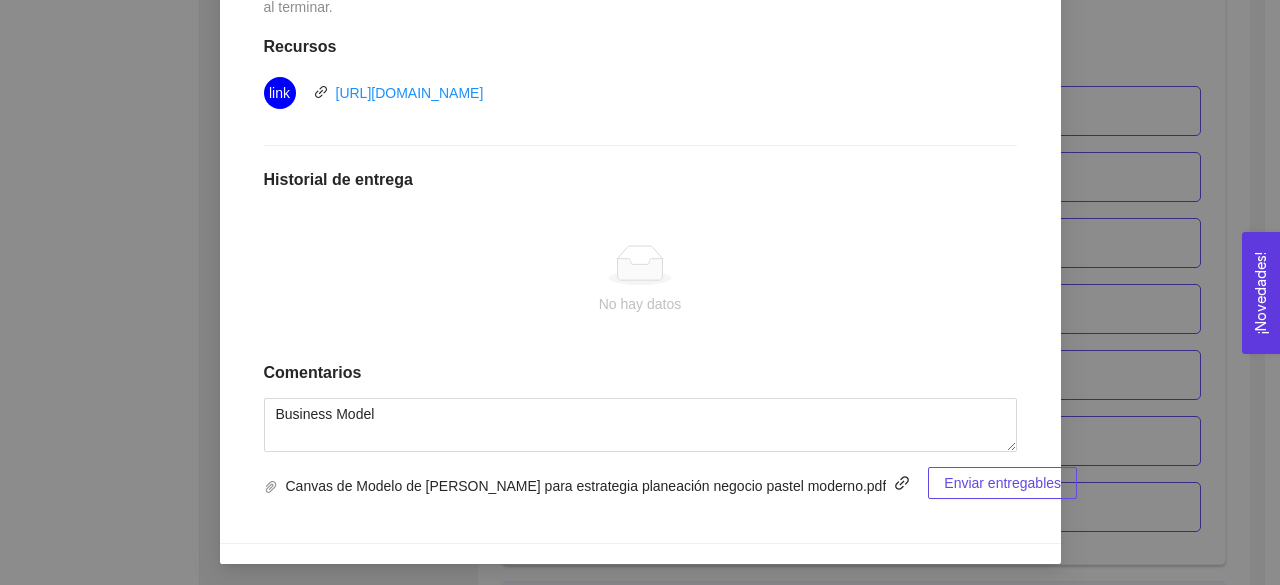 click on "Enviar entregables" at bounding box center [1002, 483] 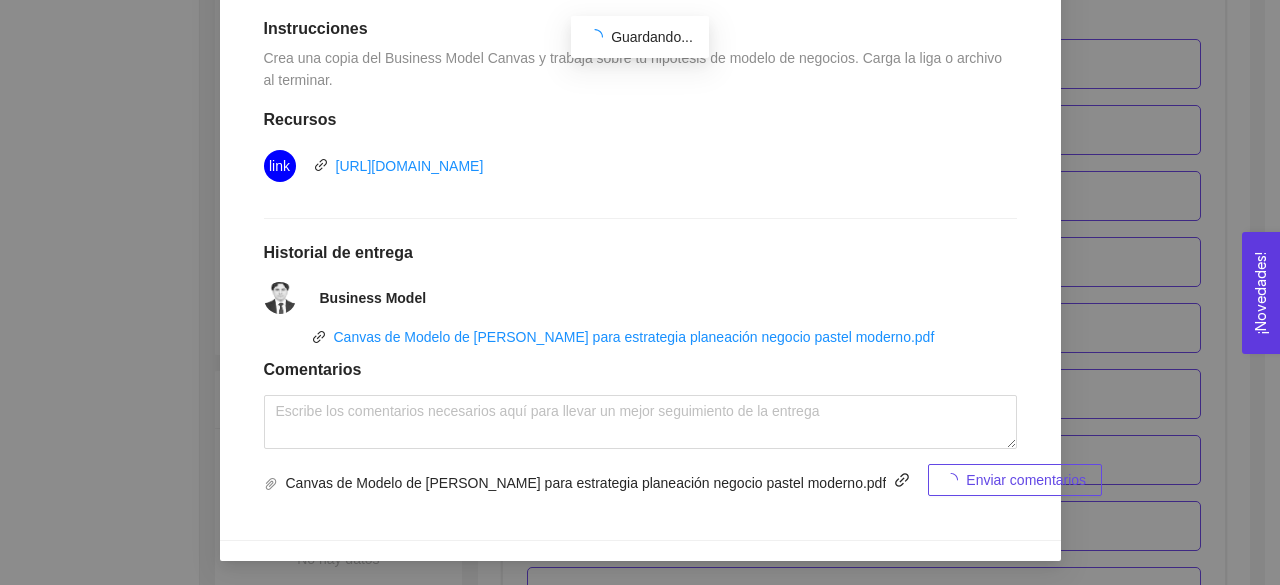 scroll, scrollTop: 2000, scrollLeft: 0, axis: vertical 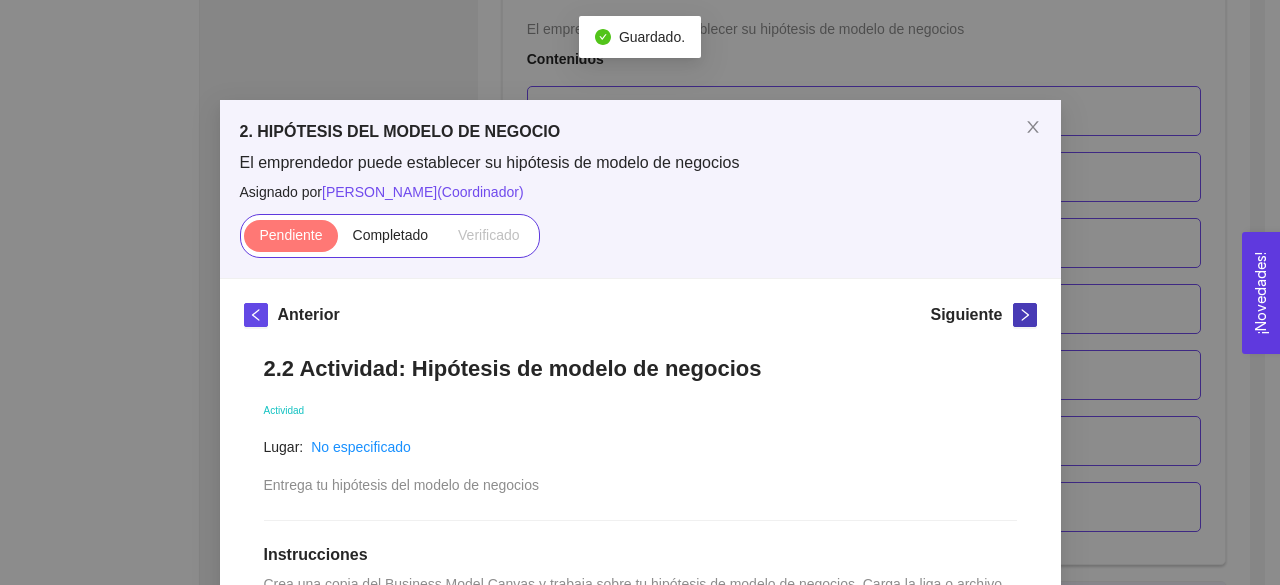 click 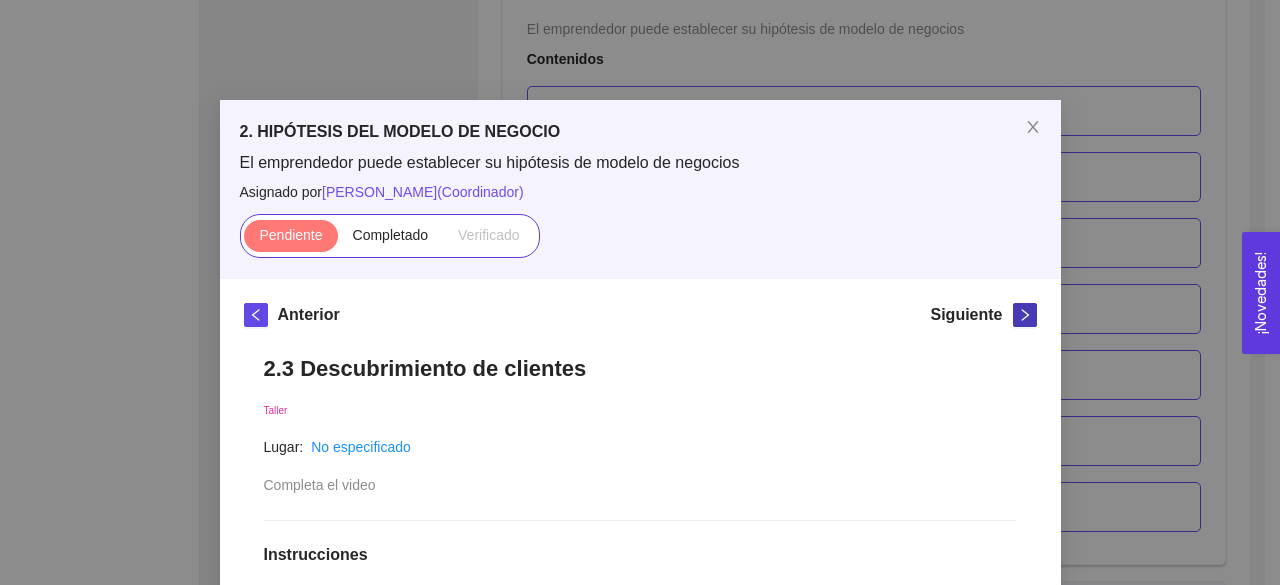 scroll, scrollTop: 100, scrollLeft: 0, axis: vertical 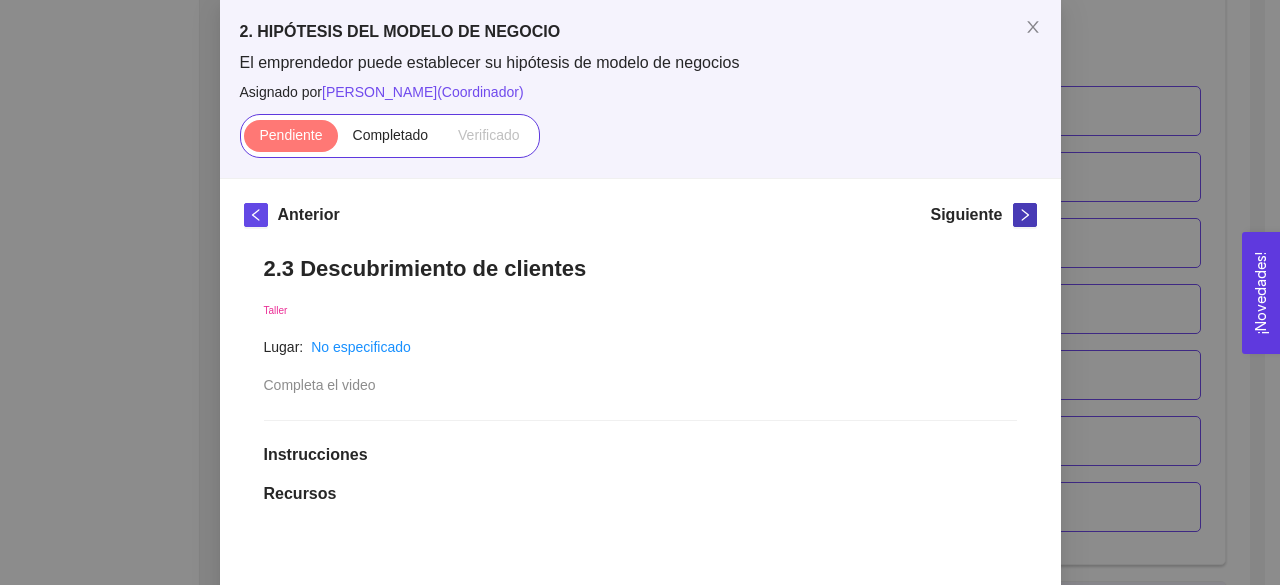 click at bounding box center (1025, 215) 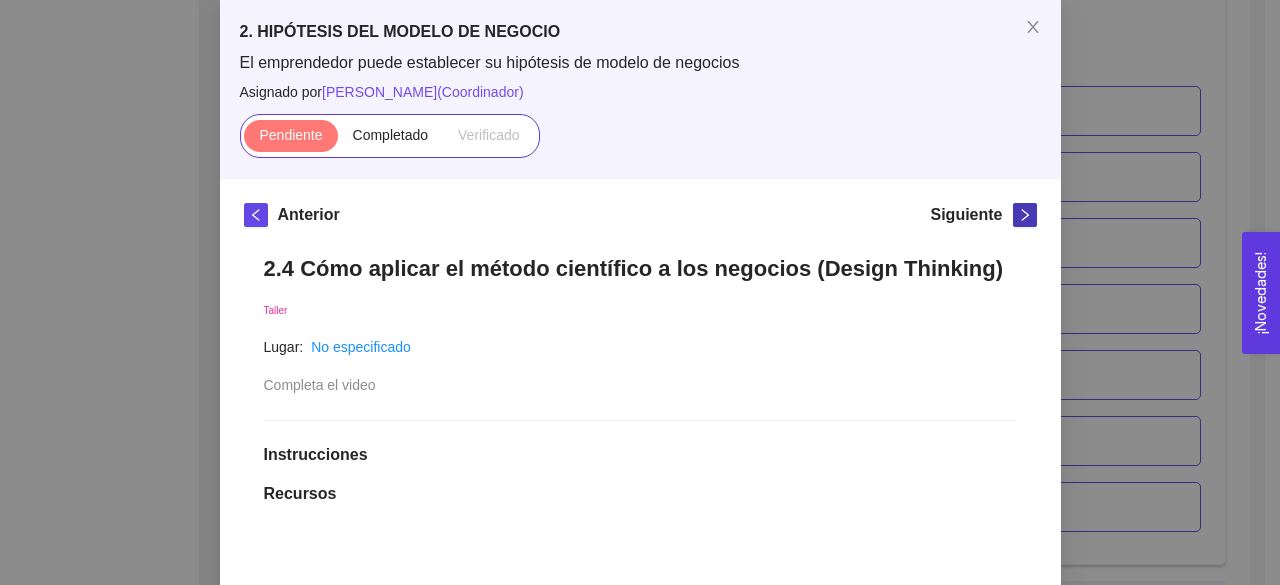 click at bounding box center [1025, 215] 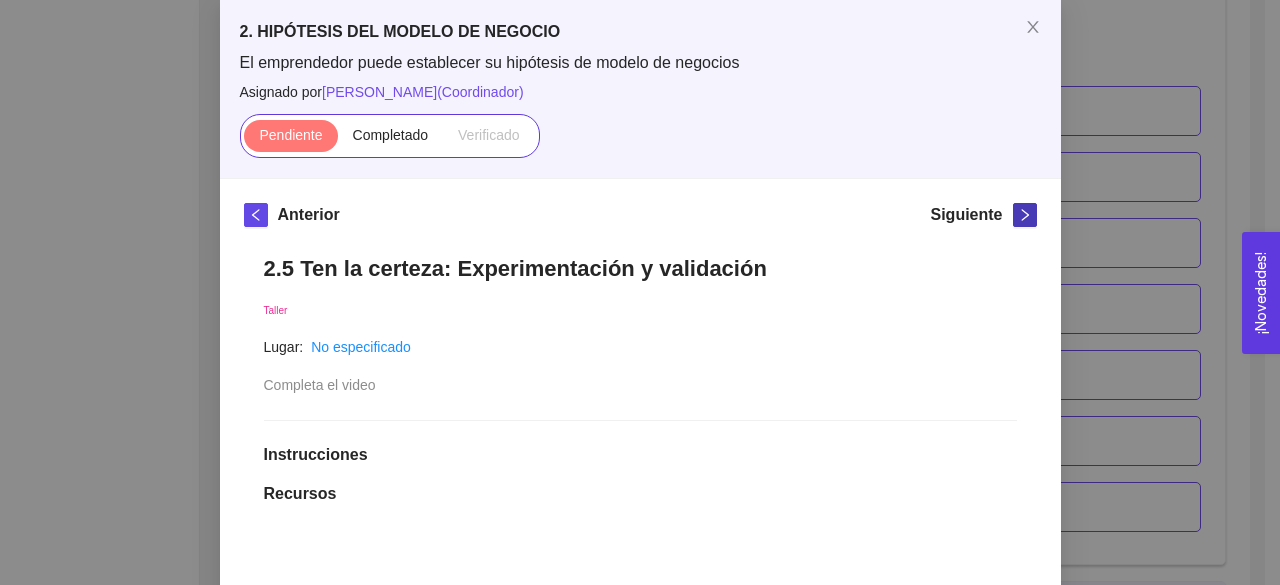 click at bounding box center (1025, 215) 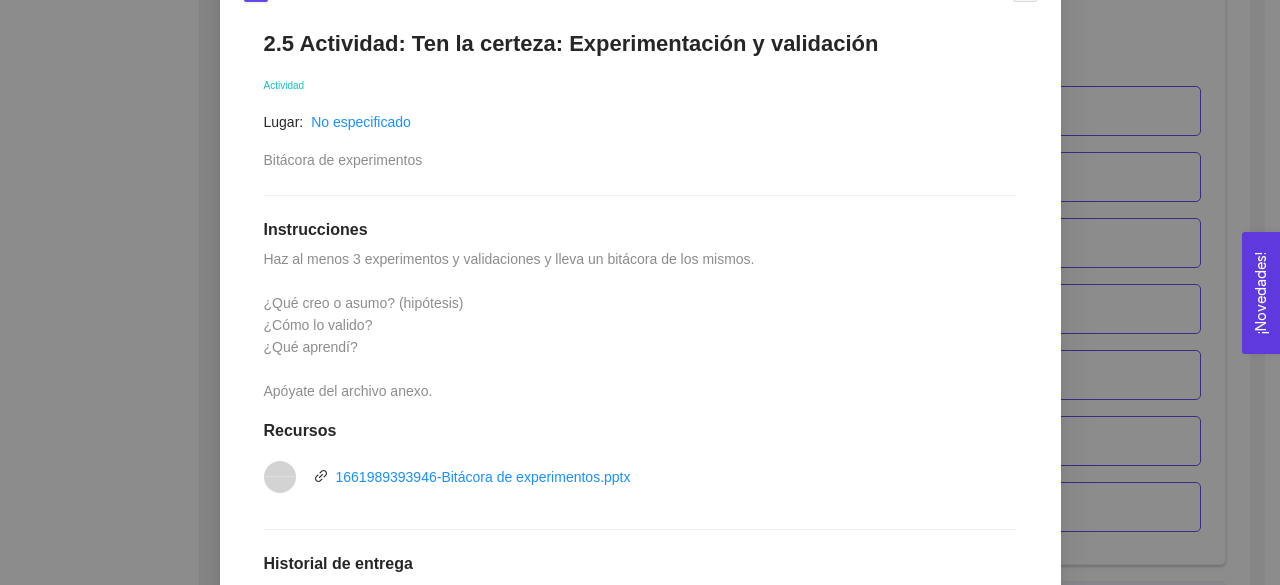 scroll, scrollTop: 500, scrollLeft: 0, axis: vertical 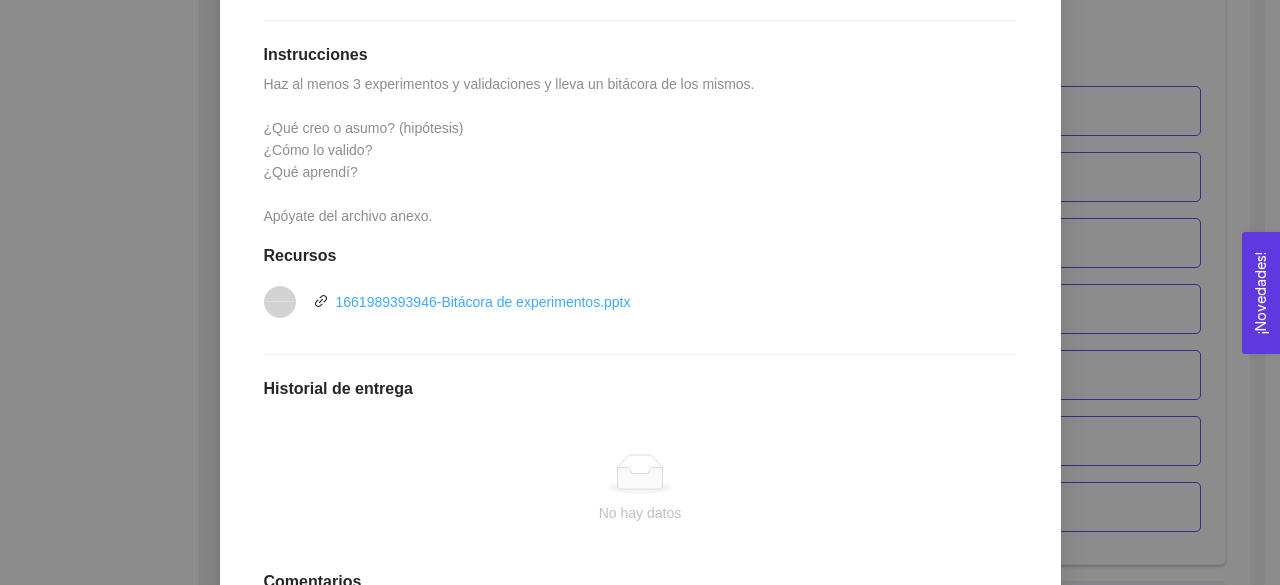 click on "1661989393946-Bitácora de experimentos.pptx" at bounding box center [483, 302] 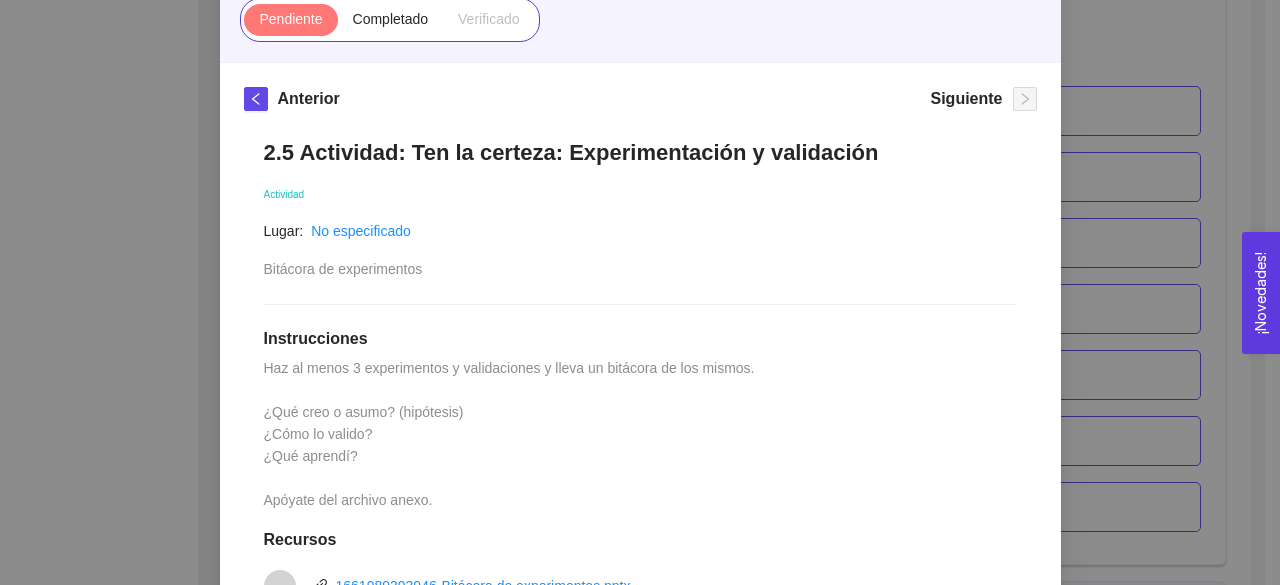 scroll, scrollTop: 300, scrollLeft: 0, axis: vertical 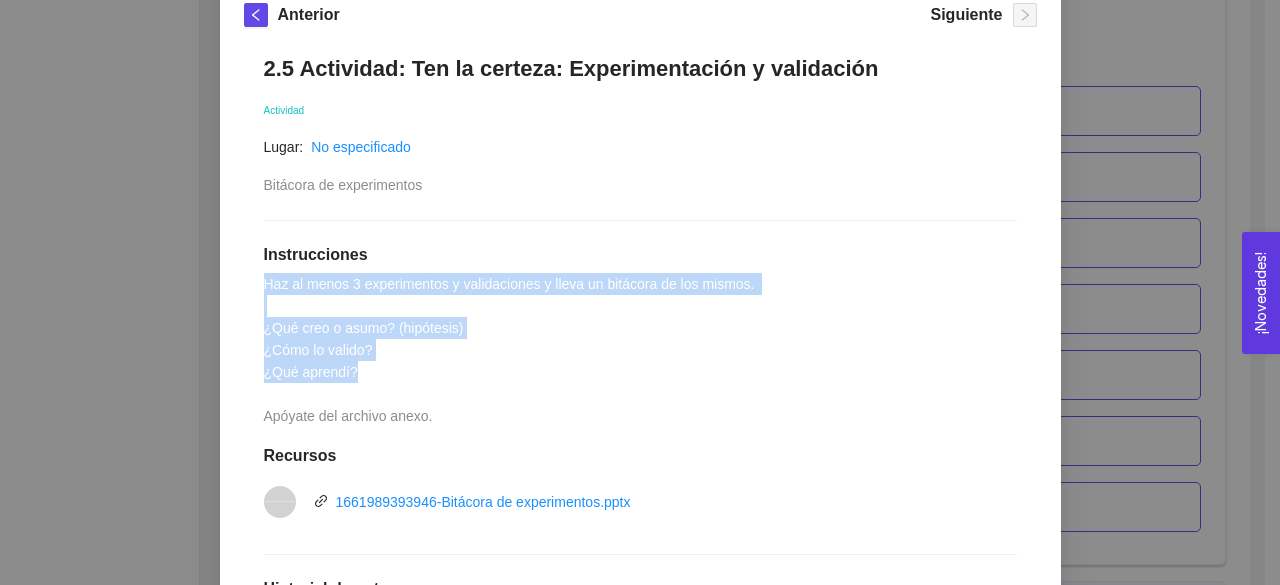 drag, startPoint x: 247, startPoint y: 274, endPoint x: 658, endPoint y: 380, distance: 424.44907 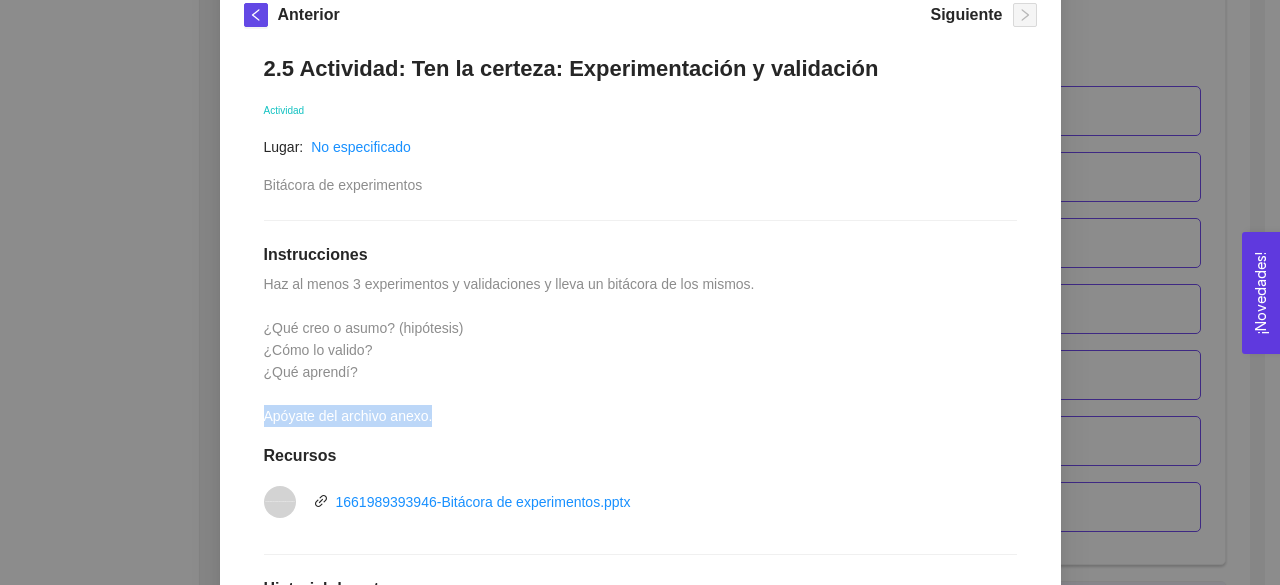 drag, startPoint x: 250, startPoint y: 419, endPoint x: 472, endPoint y: 411, distance: 222.1441 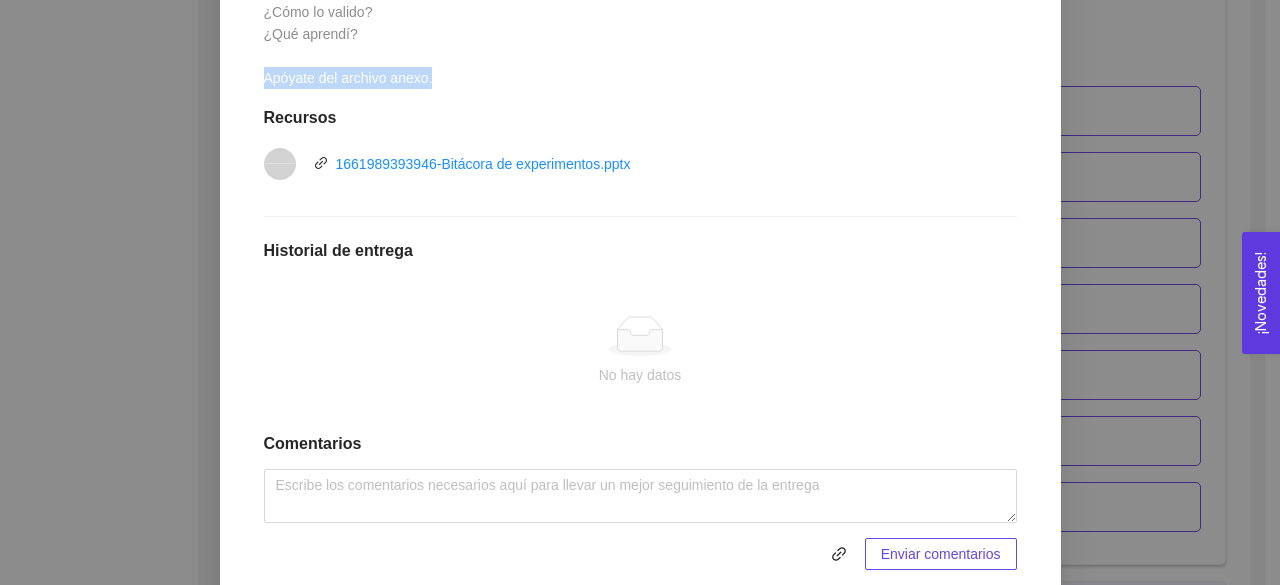 scroll, scrollTop: 109, scrollLeft: 0, axis: vertical 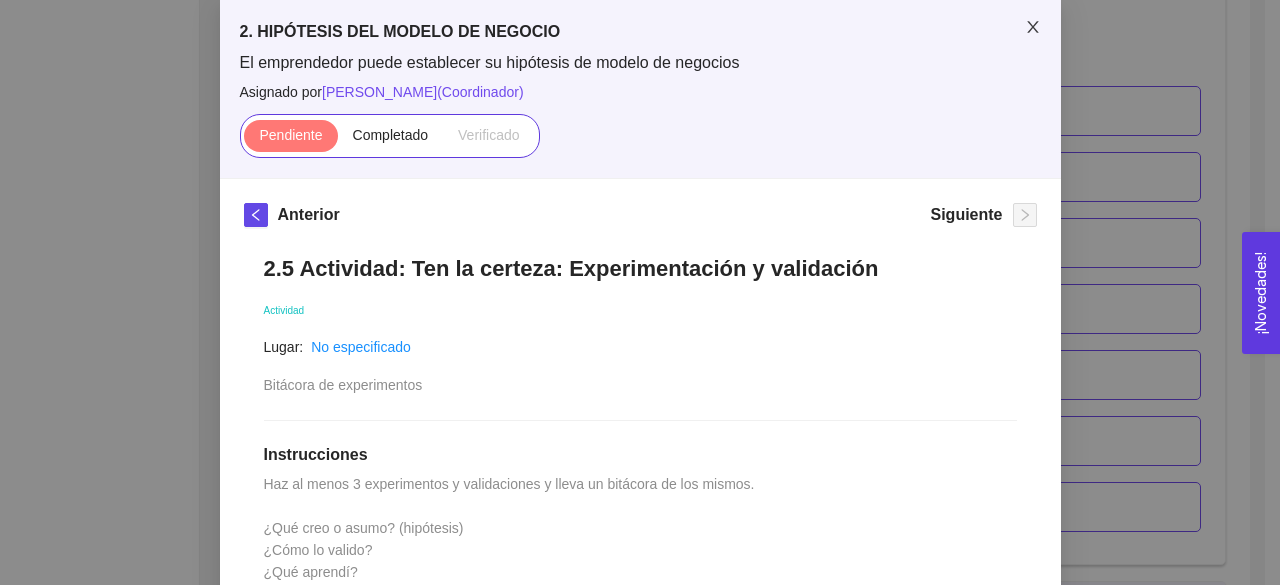 click 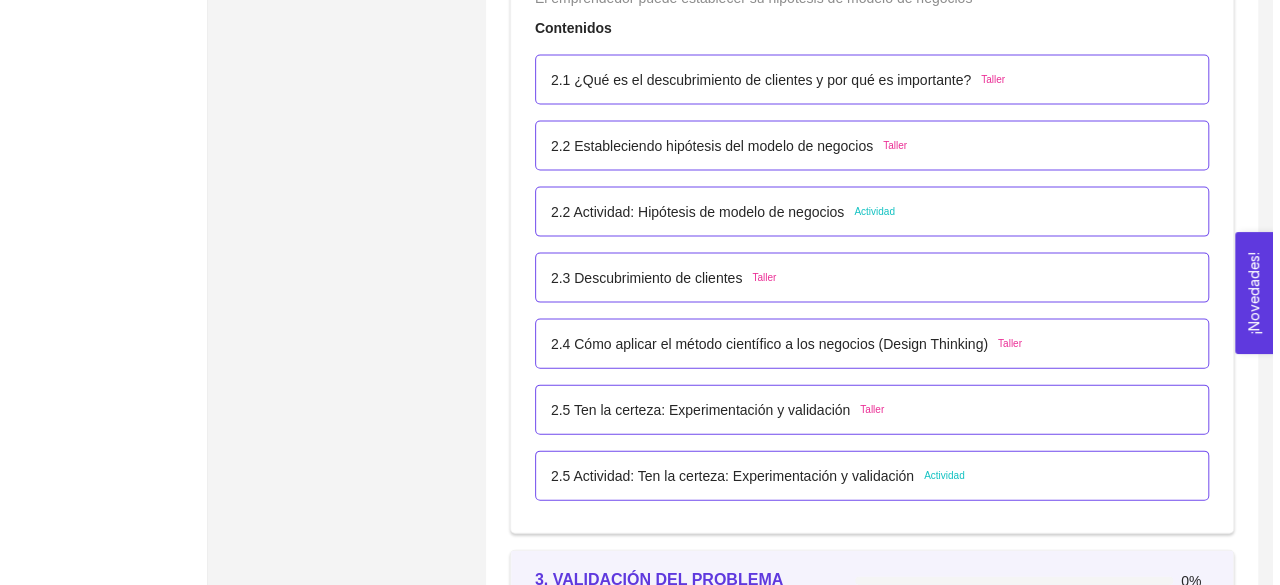 scroll, scrollTop: 2000, scrollLeft: 0, axis: vertical 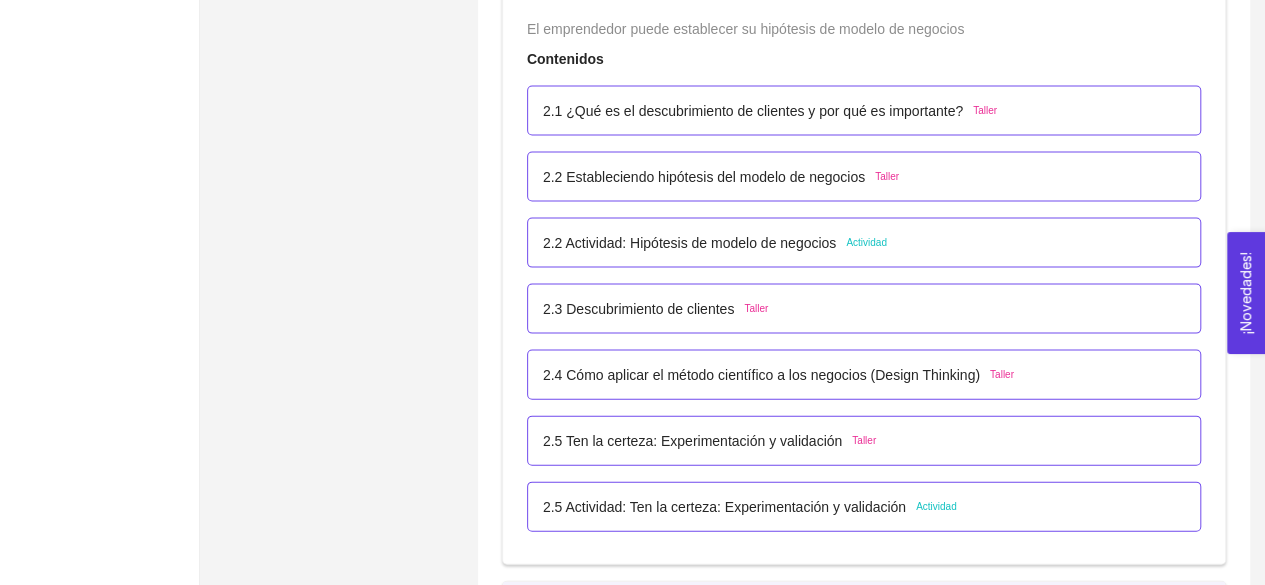 click on "2.2 Actividad: Hipótesis de modelo de negocios" at bounding box center (689, 243) 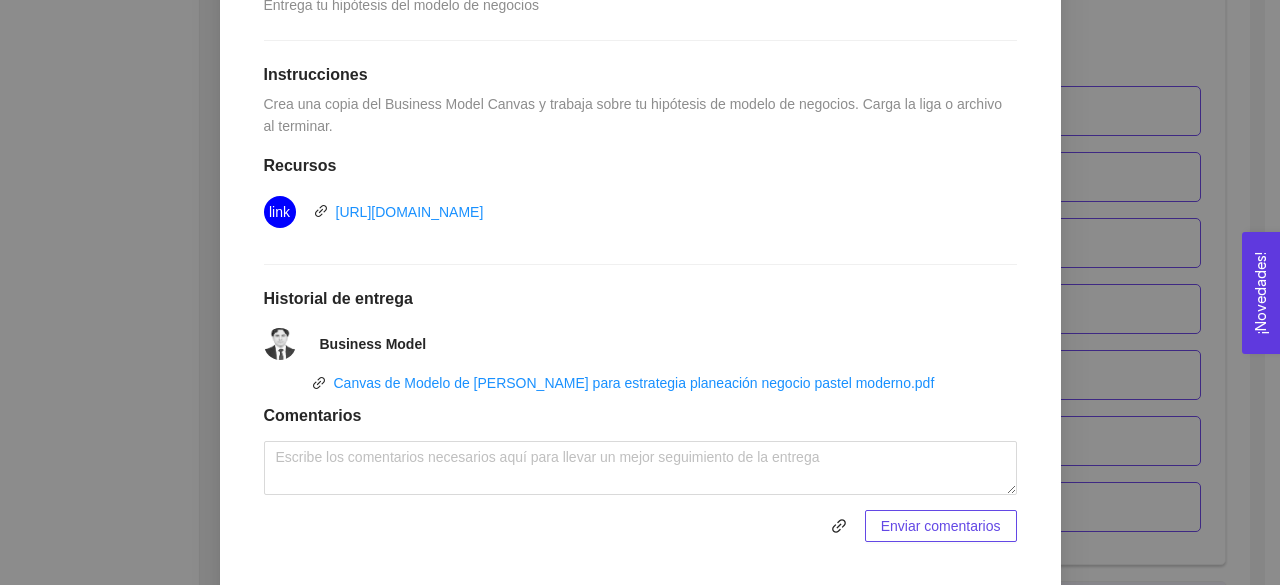 scroll, scrollTop: 512, scrollLeft: 0, axis: vertical 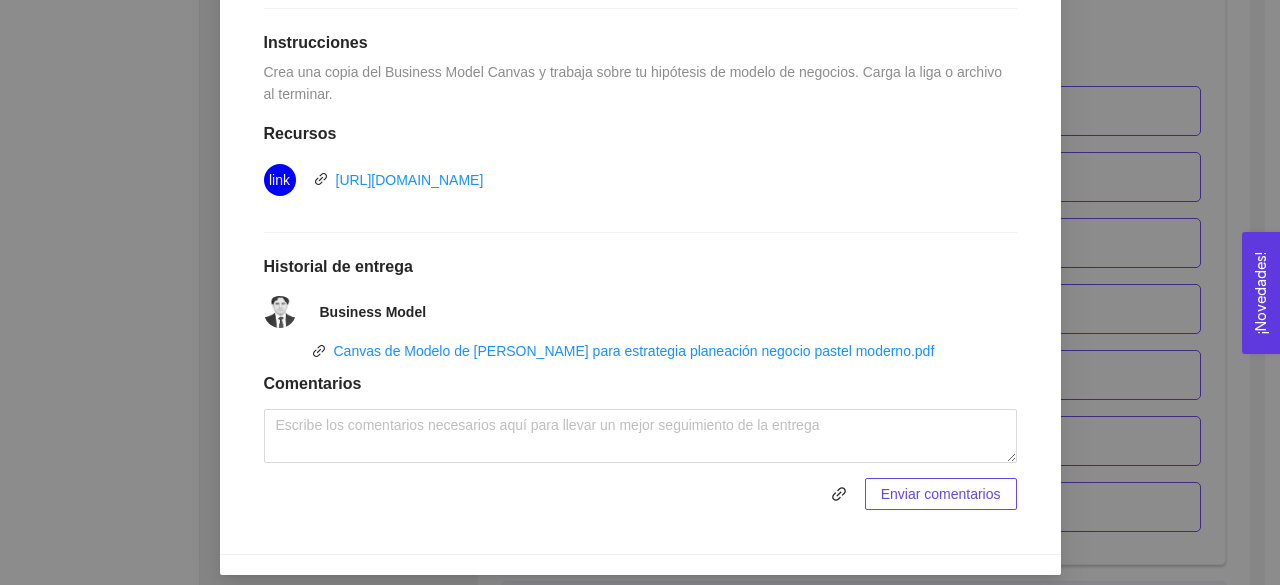 click on "2. HIPÓTESIS DEL MODELO DE NEGOCIO El emprendedor puede establecer su hipótesis de modelo de negocios Asignado por  [PERSON_NAME]   ( Coordinador ) Pendiente Completado Verificado Anterior Siguiente 2.2 Actividad: Hipótesis de modelo de negocios Actividad Lugar: No especificado Entrega tu hipótesis del modelo de negocios
Instrucciones Crea una copia del Business Model Canvas y trabaja sobre tu hipótesis de modelo de negocios. Carga la liga o archivo al terminar.
Recursos link [URL][DOMAIN_NAME] Historial de entrega Business Model Canvas de Modelo de Negocio Tabla para estrategia planeación negocio pastel moderno.pdf Comentarios Enviar comentarios Cancelar Aceptar" at bounding box center (640, 292) 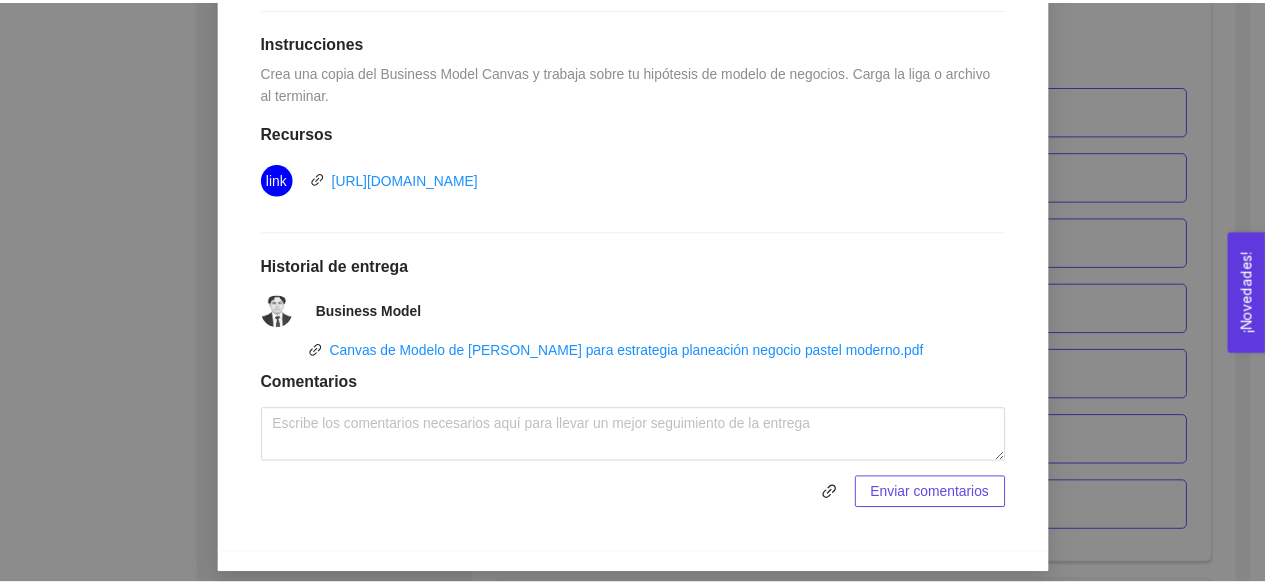 scroll, scrollTop: 423, scrollLeft: 0, axis: vertical 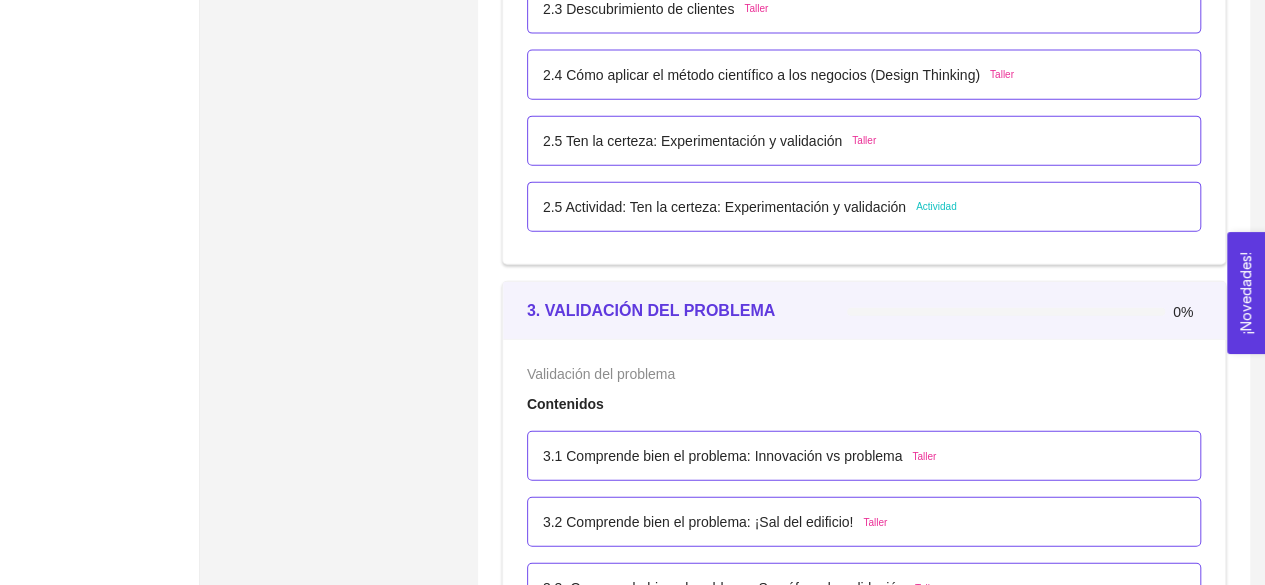 click on "2.5 Actividad: Ten la certeza: Experimentación y validación" at bounding box center [724, 207] 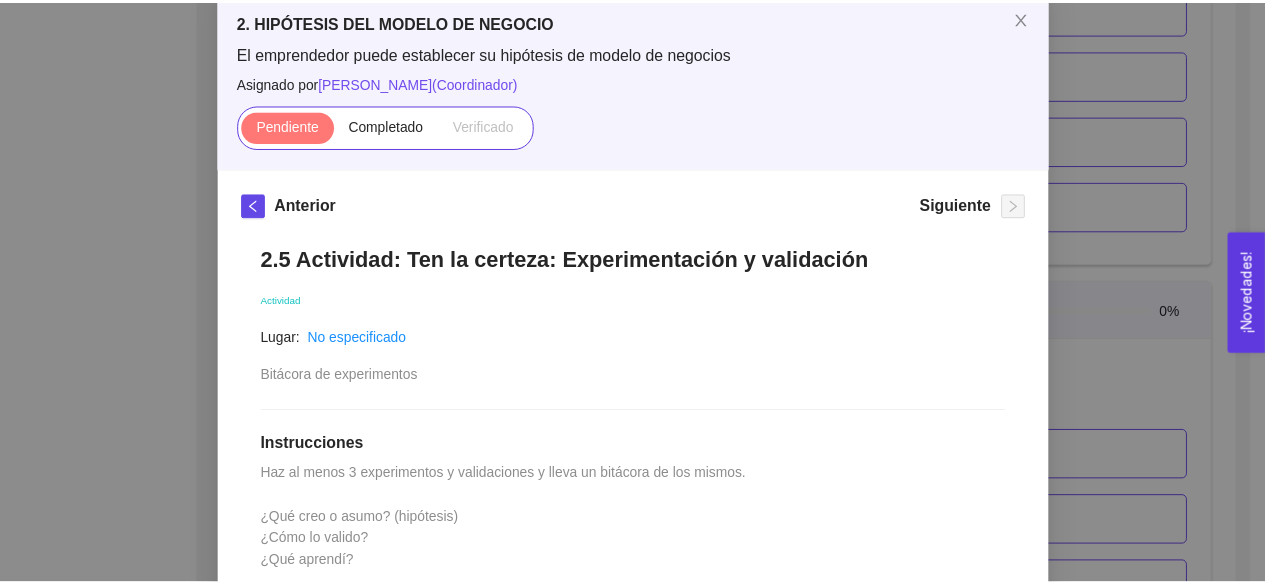 scroll, scrollTop: 9, scrollLeft: 0, axis: vertical 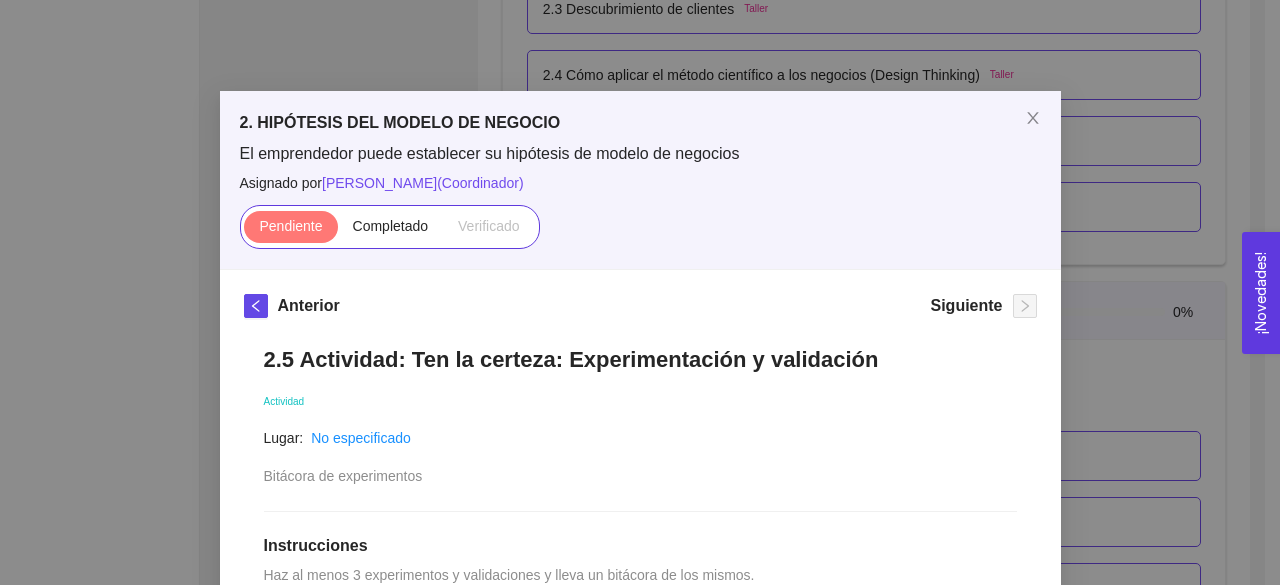 click on "2. HIPÓTESIS DEL MODELO DE NEGOCIO El emprendedor puede establecer su hipótesis de modelo de negocios Asignado por  [PERSON_NAME]   ( Coordinador ) Pendiente Completado Verificado Anterior Siguiente 2.5 Actividad: Ten la certeza: Experimentación y validación Actividad Lugar: No especificado Bitácora de experimentos
Instrucciones Haz al menos 3 experimentos y validaciones y lleva un bitácora de los mismos.
¿Qué creo o asumo? (hipótesis)
¿Cómo lo valido?
¿Qué aprendí?
Apóyate del archivo anexo.
Recursos vnd.openxmlformats-officedocument.presentationml.presentation 1661989393946-Bitácora de experimentos.pptx Historial de entrega No hay datos Comentarios Enviar comentarios Cancelar Aceptar" at bounding box center (640, 292) 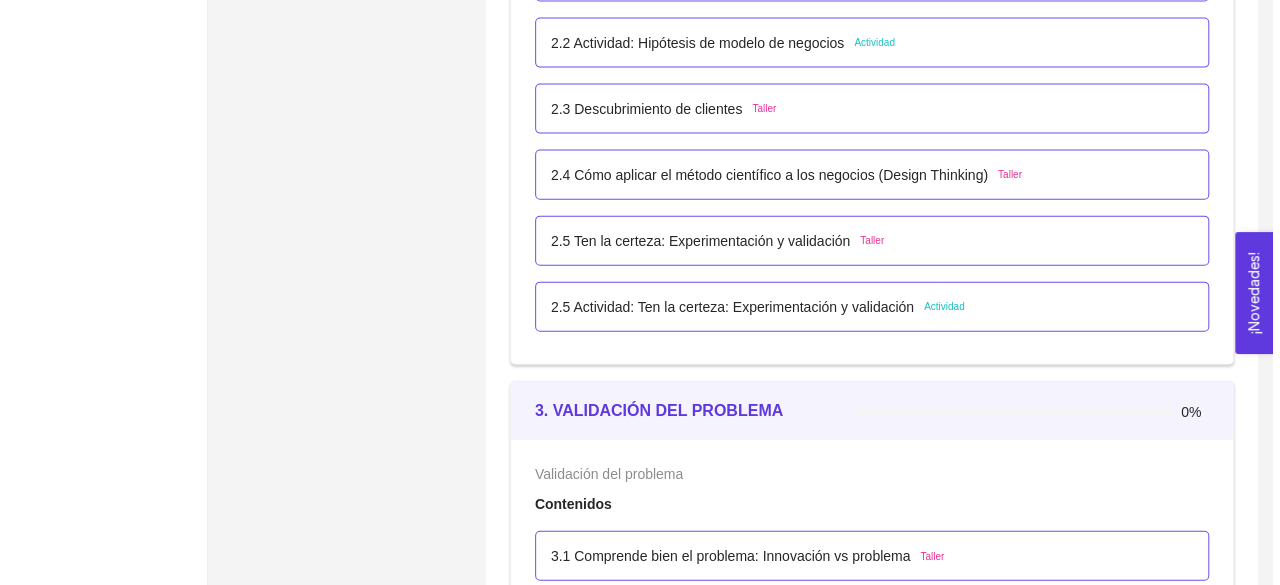 scroll, scrollTop: 2100, scrollLeft: 0, axis: vertical 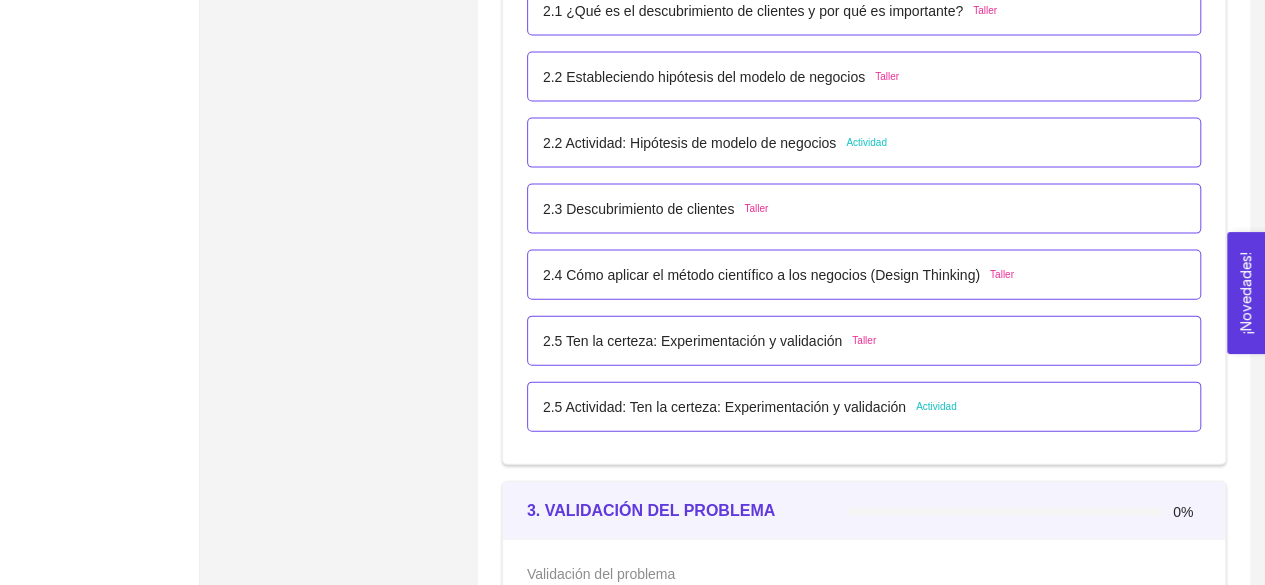 click on "2.2 Actividad: Hipótesis de modelo de negocios" at bounding box center (689, 143) 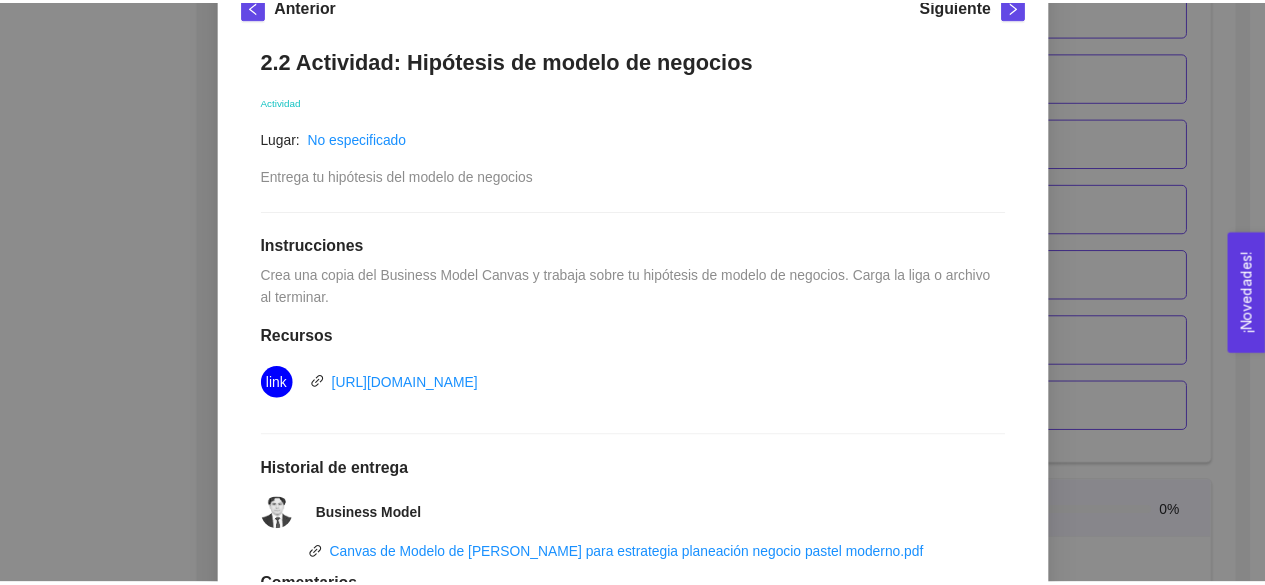 scroll, scrollTop: 209, scrollLeft: 0, axis: vertical 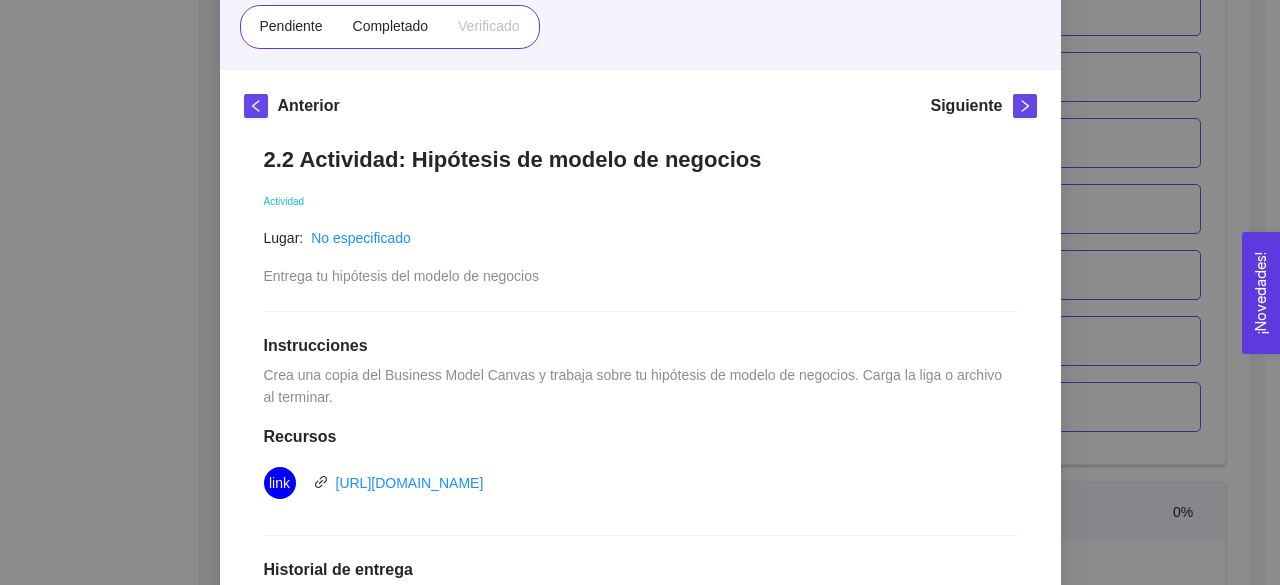 click on "2. HIPÓTESIS DEL MODELO DE NEGOCIO El emprendedor puede establecer su hipótesis de modelo de negocios Asignado por  [PERSON_NAME]   ( Coordinador ) Pendiente Completado Verificado Anterior Siguiente 2.2 Actividad: Hipótesis de modelo de negocios Actividad Lugar: No especificado Entrega tu hipótesis del modelo de negocios
Instrucciones Crea una copia del Business Model Canvas y trabaja sobre tu hipótesis de modelo de negocios. Carga la liga o archivo al terminar.
Recursos link [URL][DOMAIN_NAME] Historial de entrega Business Model Canvas de Modelo de Negocio Tabla para estrategia planeación negocio pastel moderno.pdf Comentarios Enviar comentarios Cancelar Aceptar" at bounding box center (640, 292) 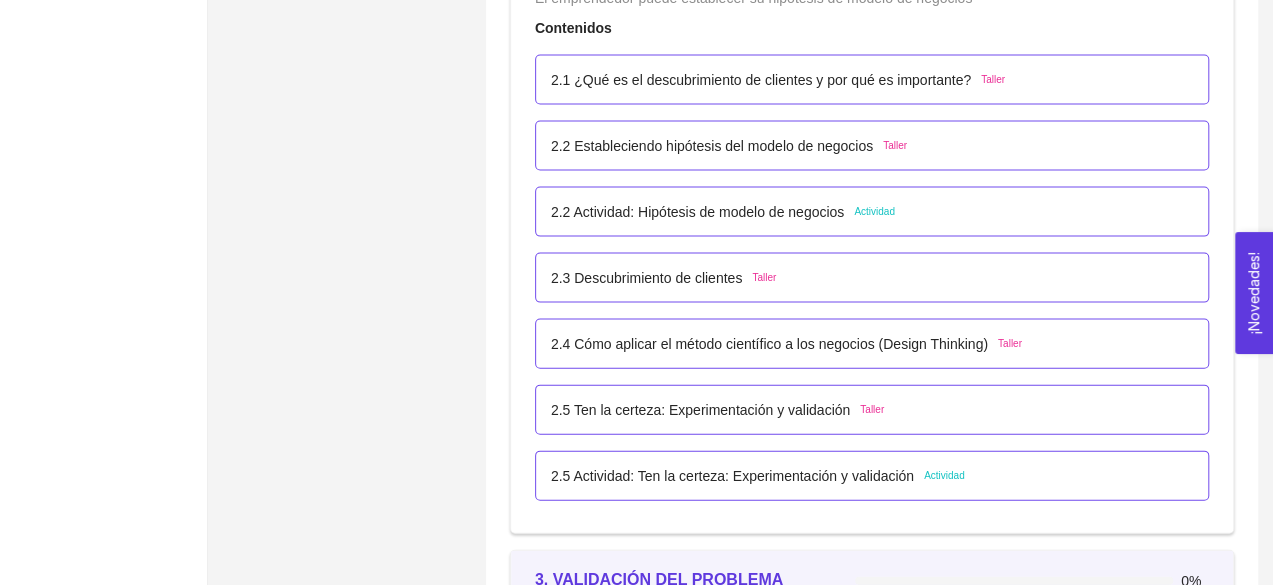 scroll, scrollTop: 2000, scrollLeft: 0, axis: vertical 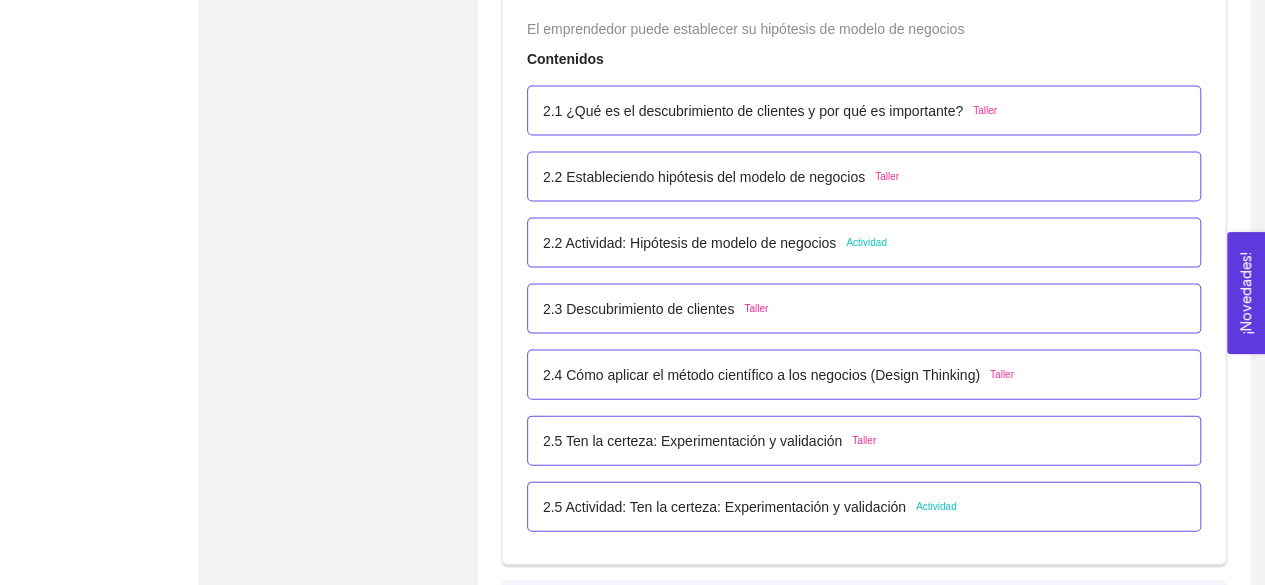 click on "2.5 Actividad: Ten la certeza: Experimentación y validación" at bounding box center (724, 507) 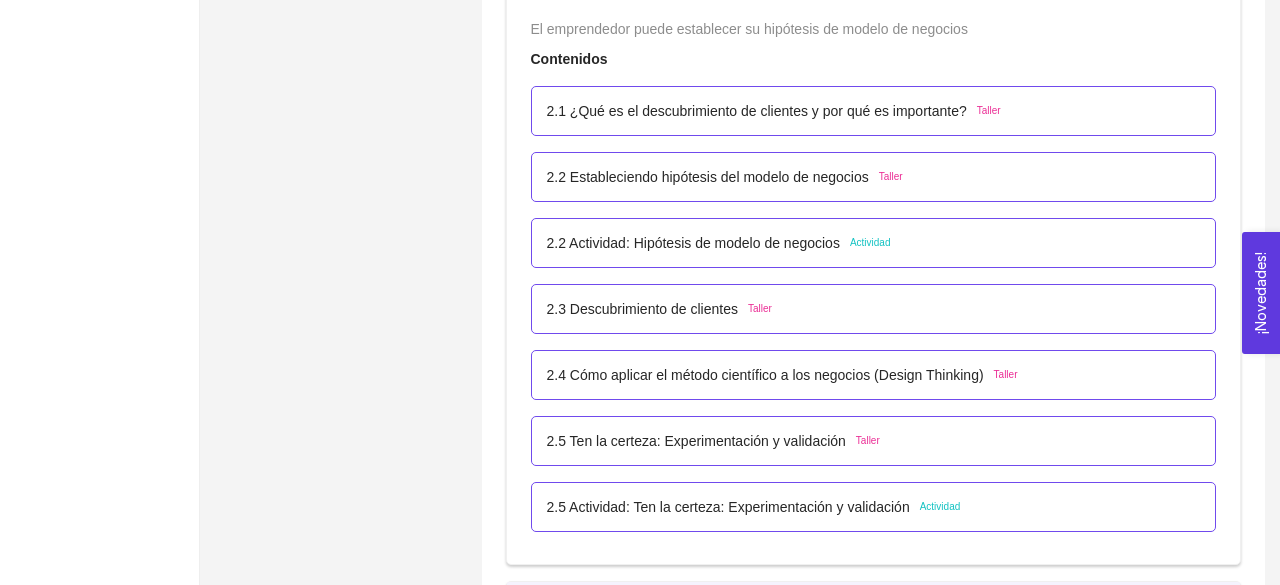 scroll, scrollTop: 48, scrollLeft: 0, axis: vertical 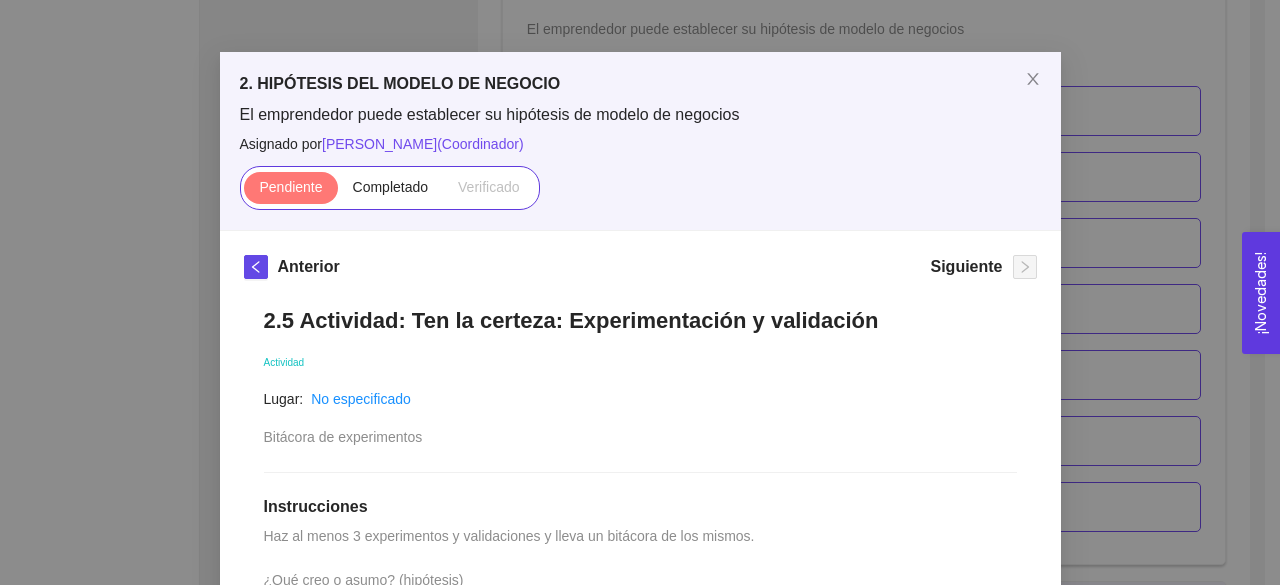click on "2. HIPÓTESIS DEL MODELO DE NEGOCIO El emprendedor puede establecer su hipótesis de modelo de negocios Asignado por  [PERSON_NAME]   ( Coordinador ) Pendiente Completado Verificado Anterior Siguiente 2.5 Actividad: Ten la certeza: Experimentación y validación Actividad Lugar: No especificado Bitácora de experimentos
Instrucciones Haz al menos 3 experimentos y validaciones y lleva un bitácora de los mismos.
¿Qué creo o asumo? (hipótesis)
¿Cómo lo valido?
¿Qué aprendí?
Apóyate del archivo anexo.
Recursos vnd.openxmlformats-officedocument.presentationml.presentation 1661989393946-Bitácora de experimentos.pptx Historial de entrega No hay datos Comentarios Enviar comentarios Cancelar Aceptar" at bounding box center [640, 292] 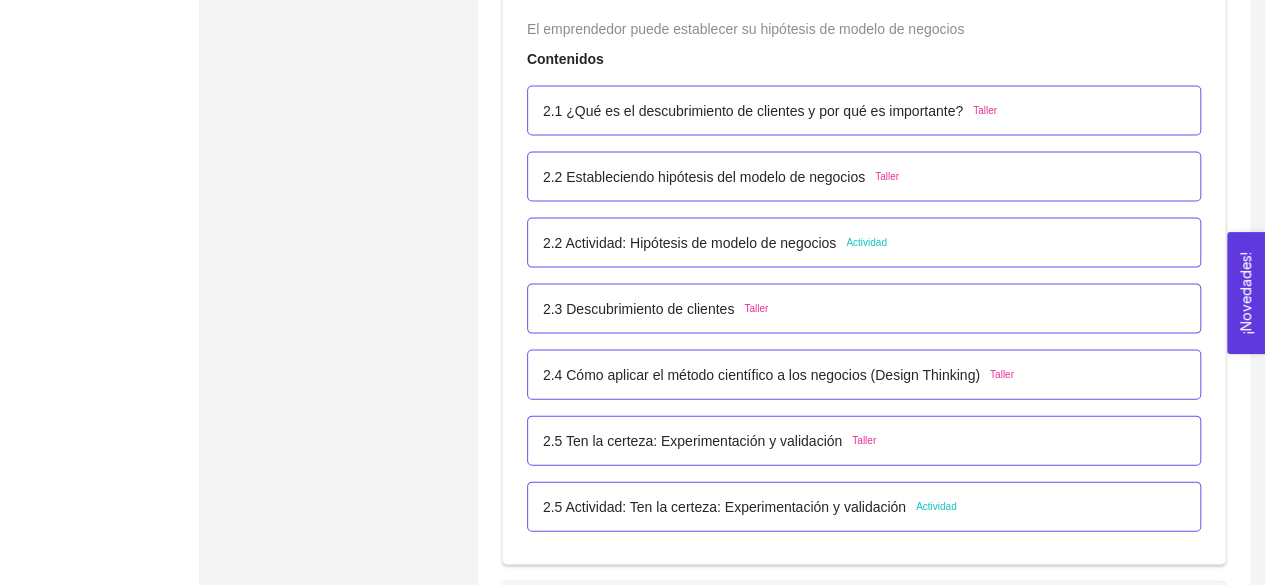 click on "2.2 Actividad: Hipótesis de modelo de negocios" at bounding box center (689, 243) 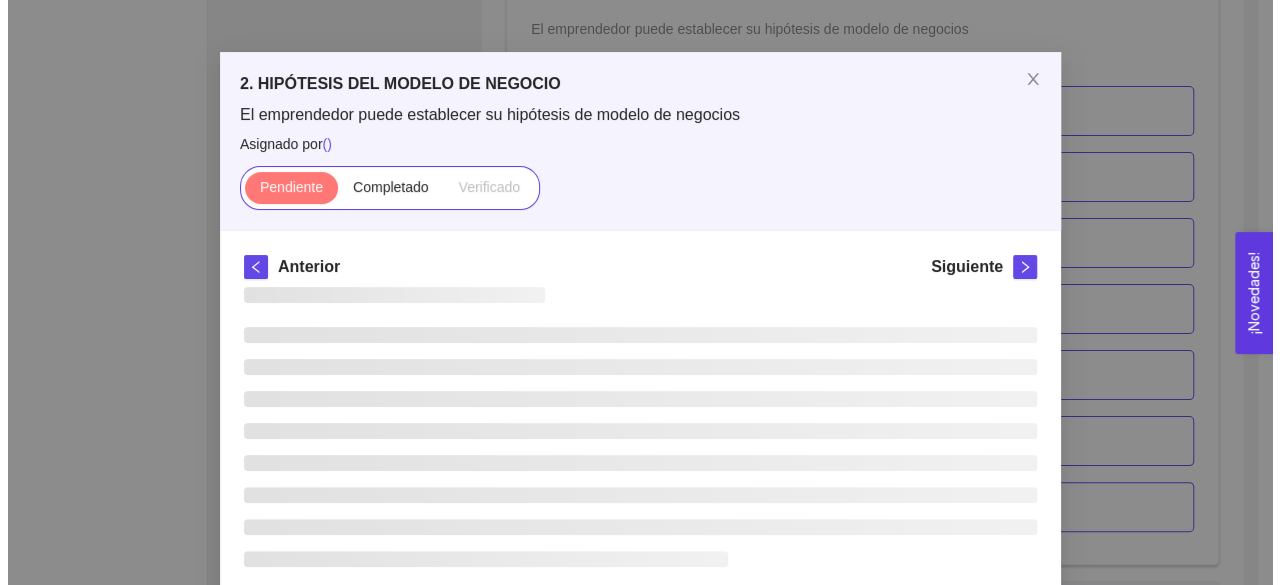 scroll, scrollTop: 12, scrollLeft: 0, axis: vertical 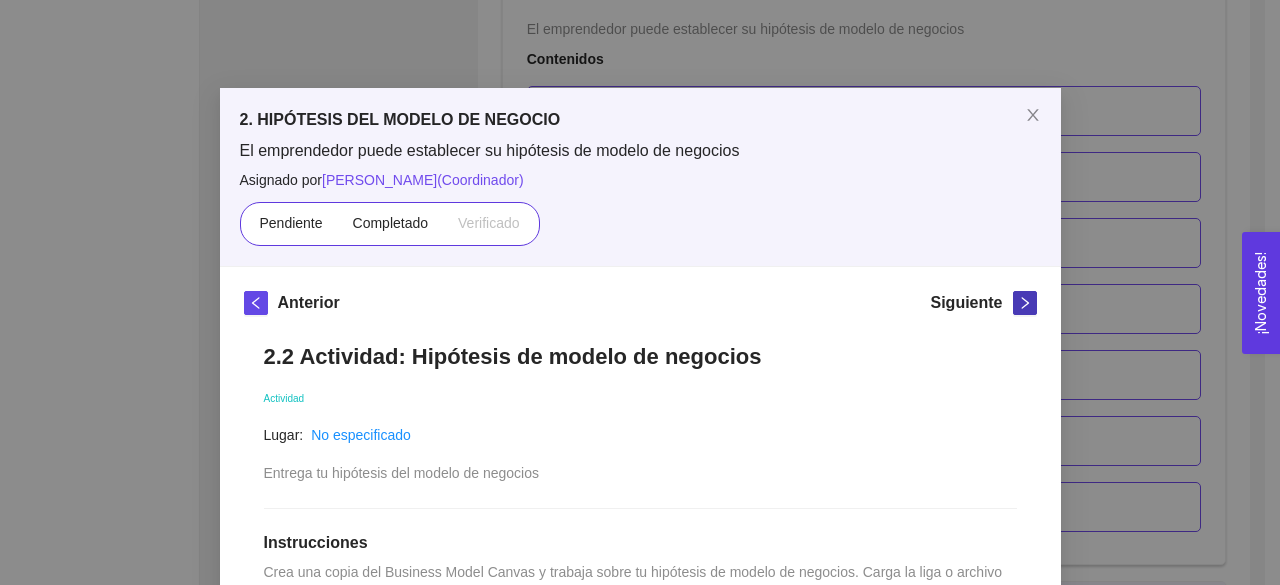 click at bounding box center (1025, 303) 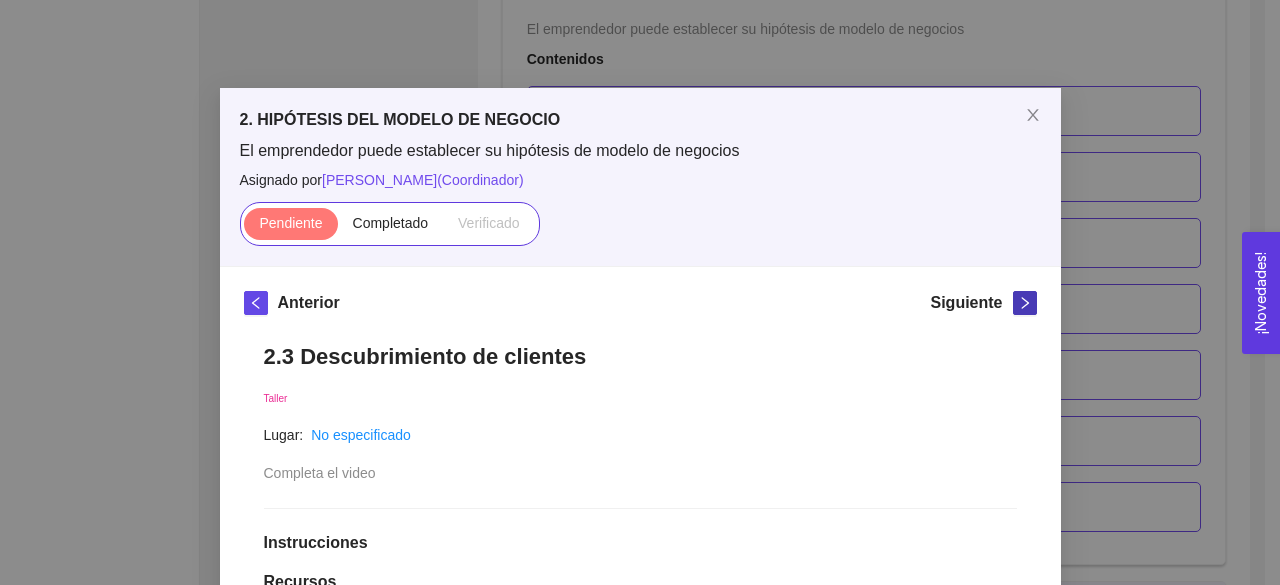 click at bounding box center (1025, 303) 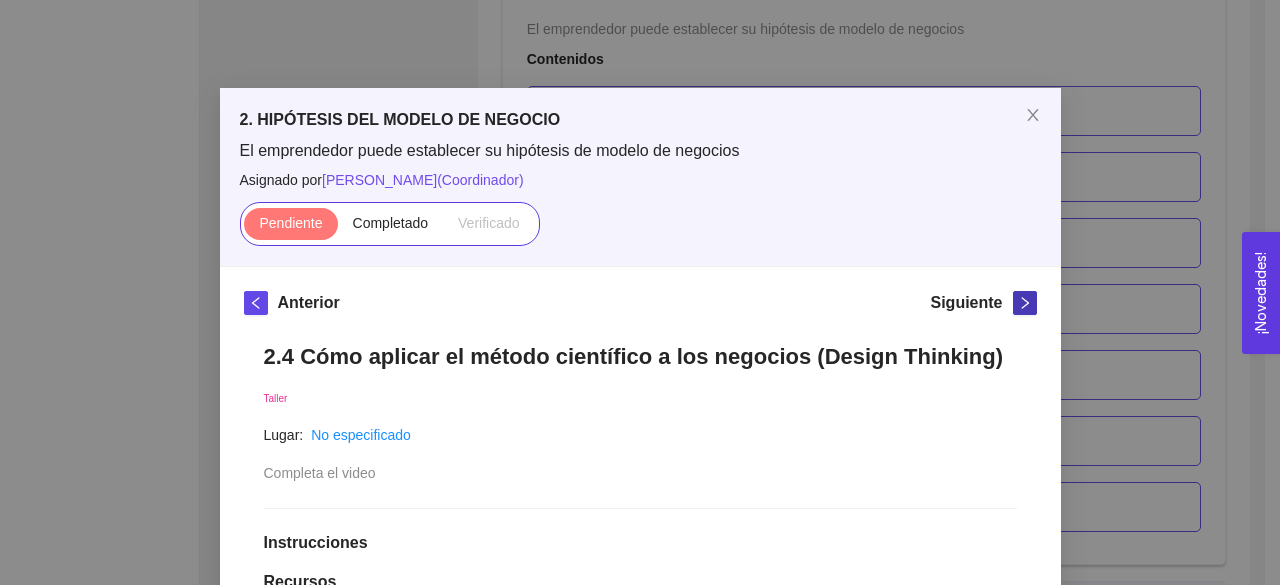 click at bounding box center (1025, 303) 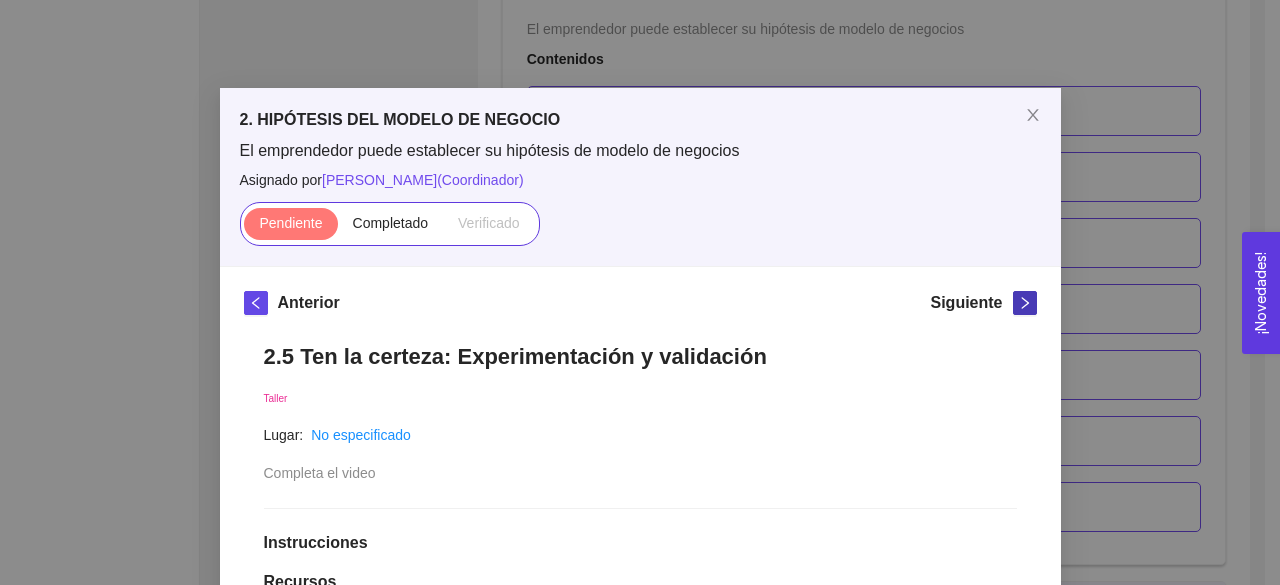 click at bounding box center [1025, 303] 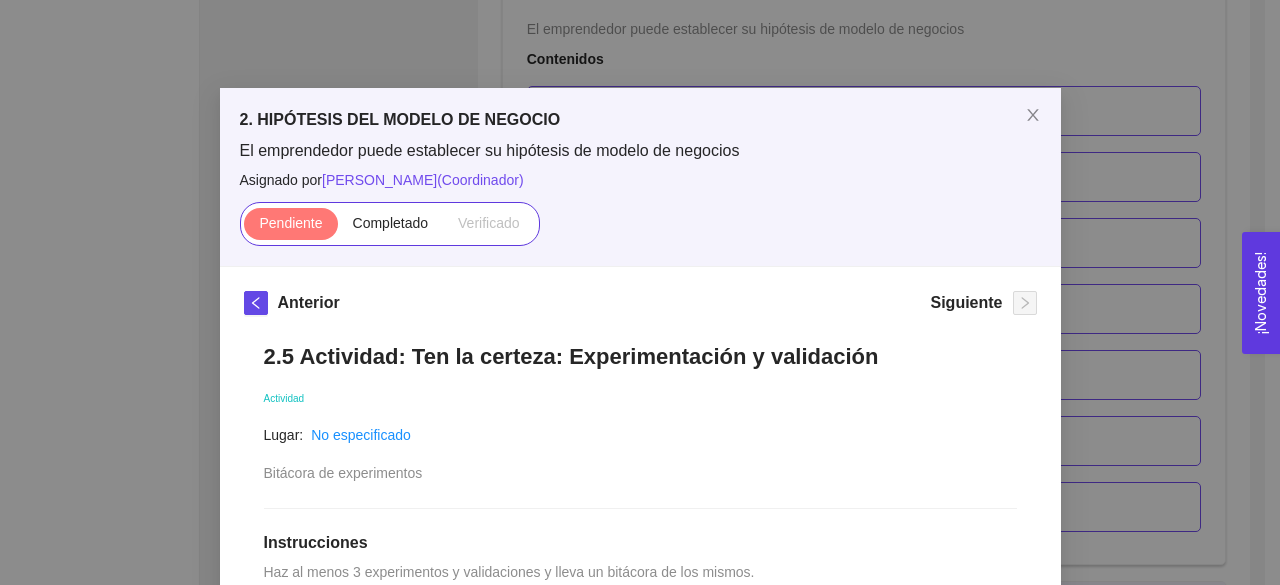 click on "2. HIPÓTESIS DEL MODELO DE NEGOCIO El emprendedor puede establecer su hipótesis de modelo de negocios Asignado por  [PERSON_NAME]   ( Coordinador ) Pendiente Completado Verificado Anterior Siguiente 2.5 Actividad: Ten la certeza: Experimentación y validación Actividad Lugar: No especificado Bitácora de experimentos
Instrucciones Haz al menos 3 experimentos y validaciones y lleva un bitácora de los mismos.
¿Qué creo o asumo? (hipótesis)
¿Cómo lo valido?
¿Qué aprendí?
Apóyate del archivo anexo.
Recursos vnd.openxmlformats-officedocument.presentationml.presentation 1661989393946-Bitácora de experimentos.pptx Historial de entrega No hay datos Comentarios Enviar comentarios Cancelar Aceptar" at bounding box center [640, 292] 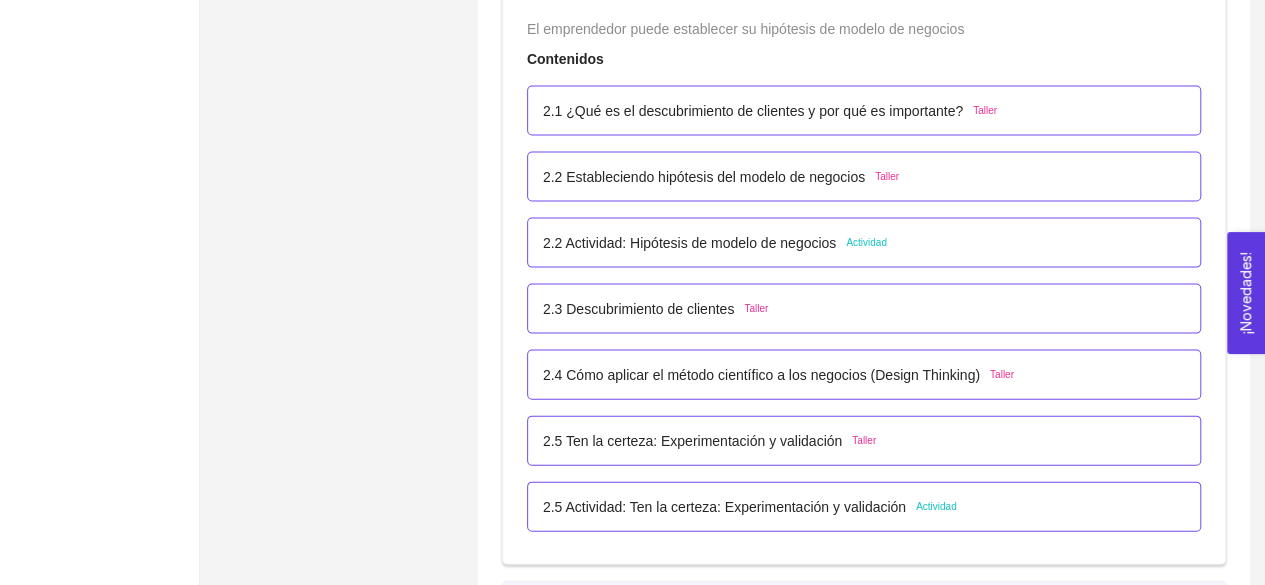 click on "2.2 Actividad: Hipótesis de modelo de negocios" at bounding box center (689, 243) 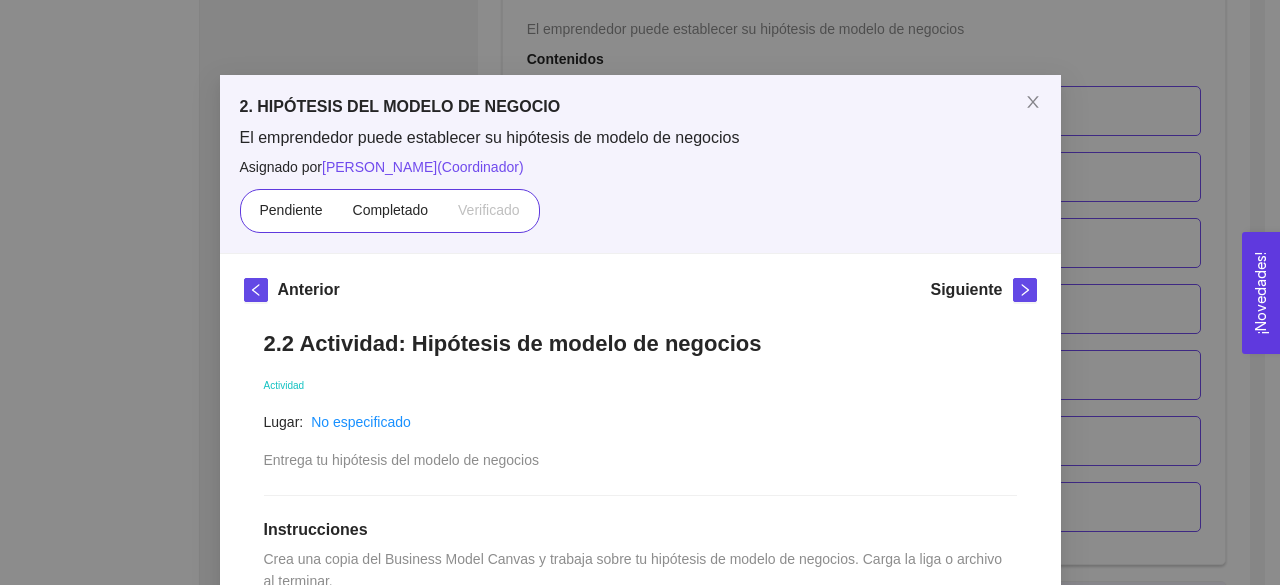 scroll, scrollTop: 0, scrollLeft: 0, axis: both 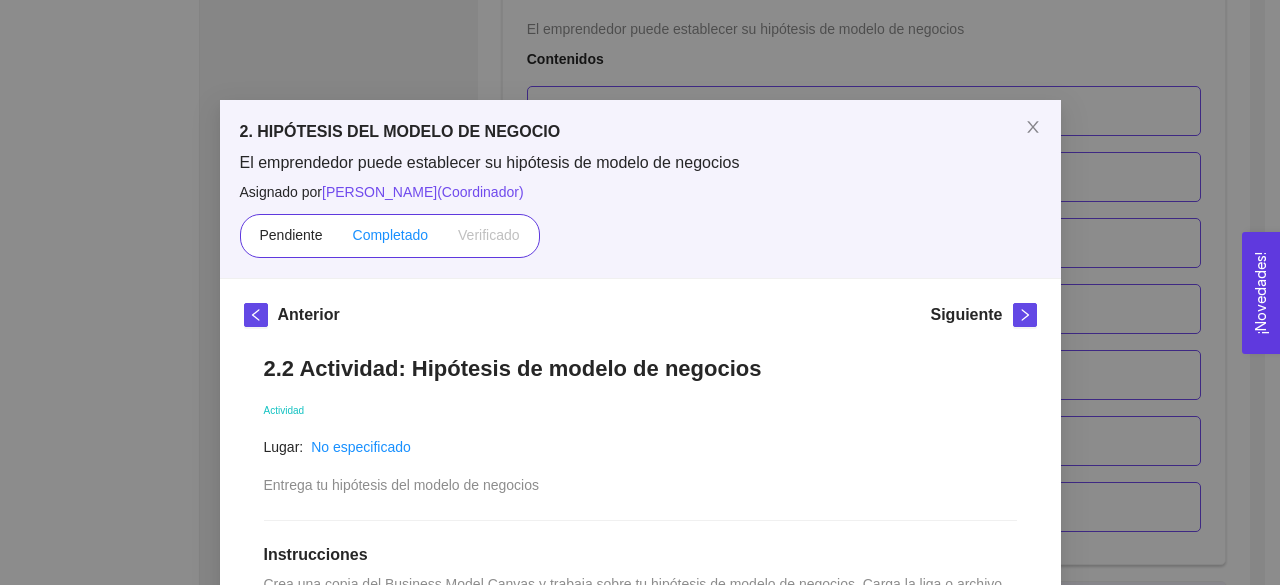click on "Completado" at bounding box center (391, 235) 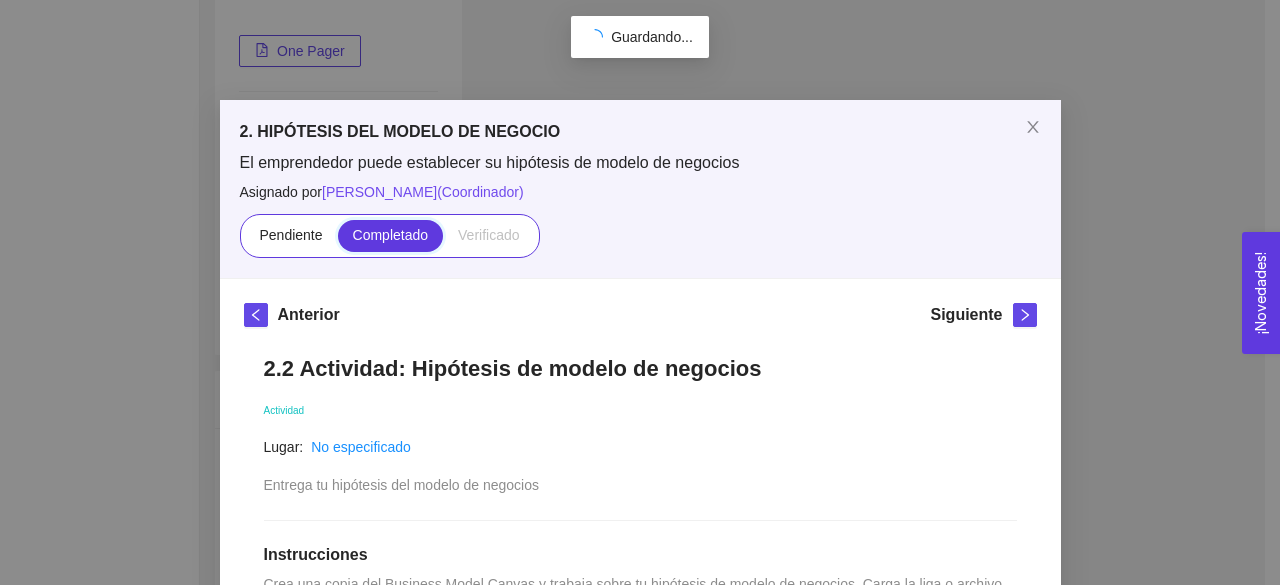 scroll, scrollTop: 2000, scrollLeft: 0, axis: vertical 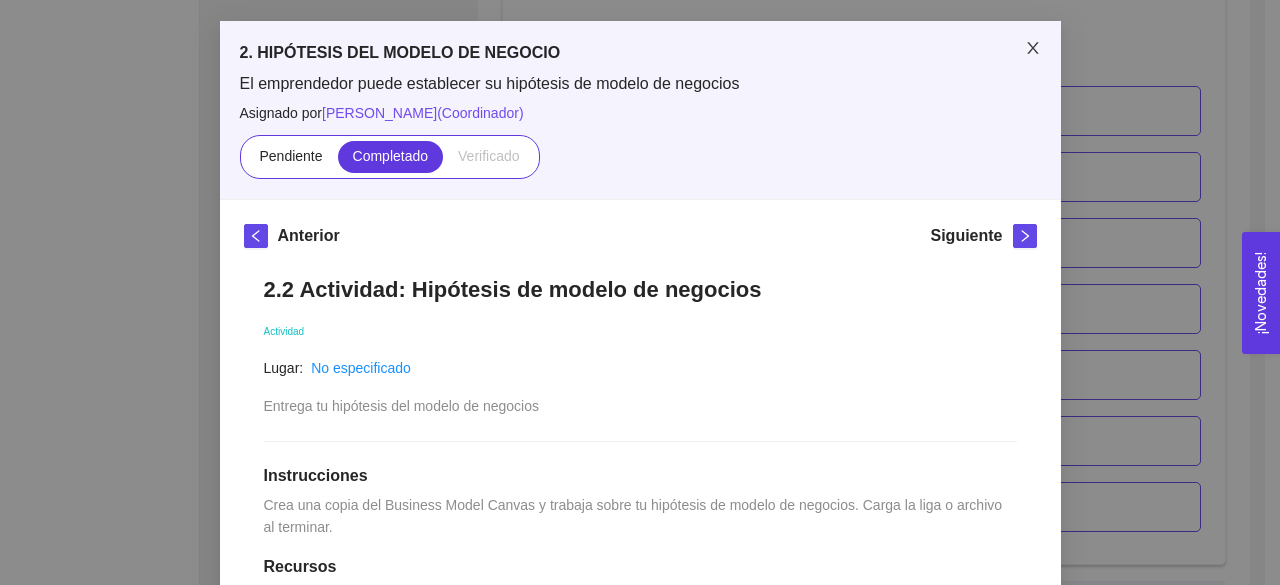 click at bounding box center (1033, 49) 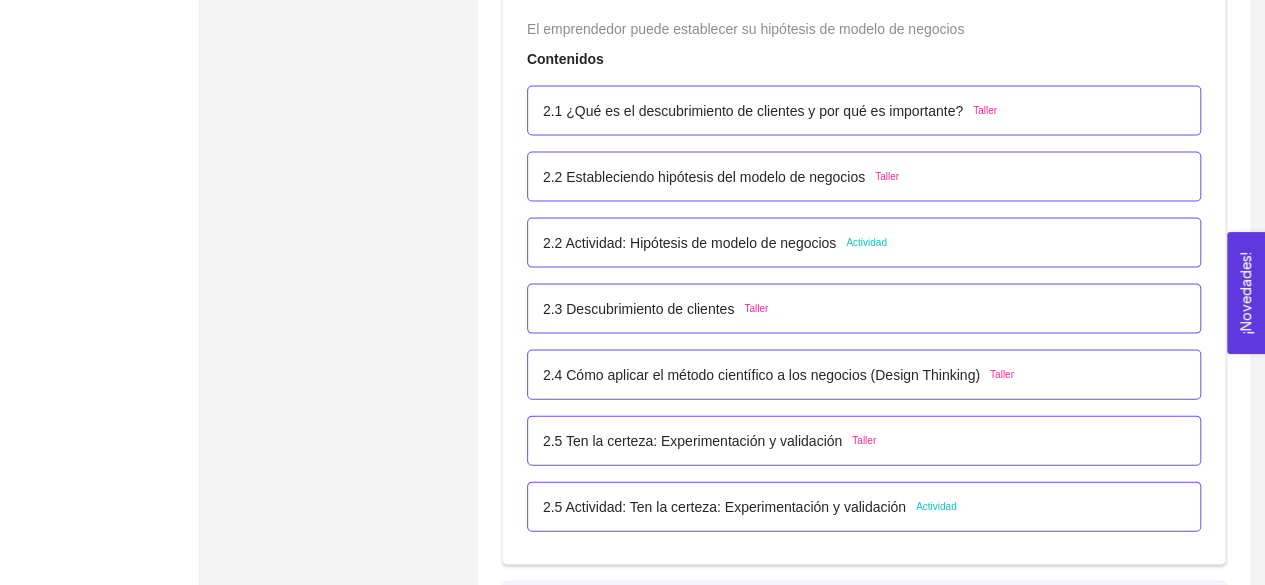 click on "2.2 Actividad: Hipótesis de modelo de negocios" at bounding box center [689, 243] 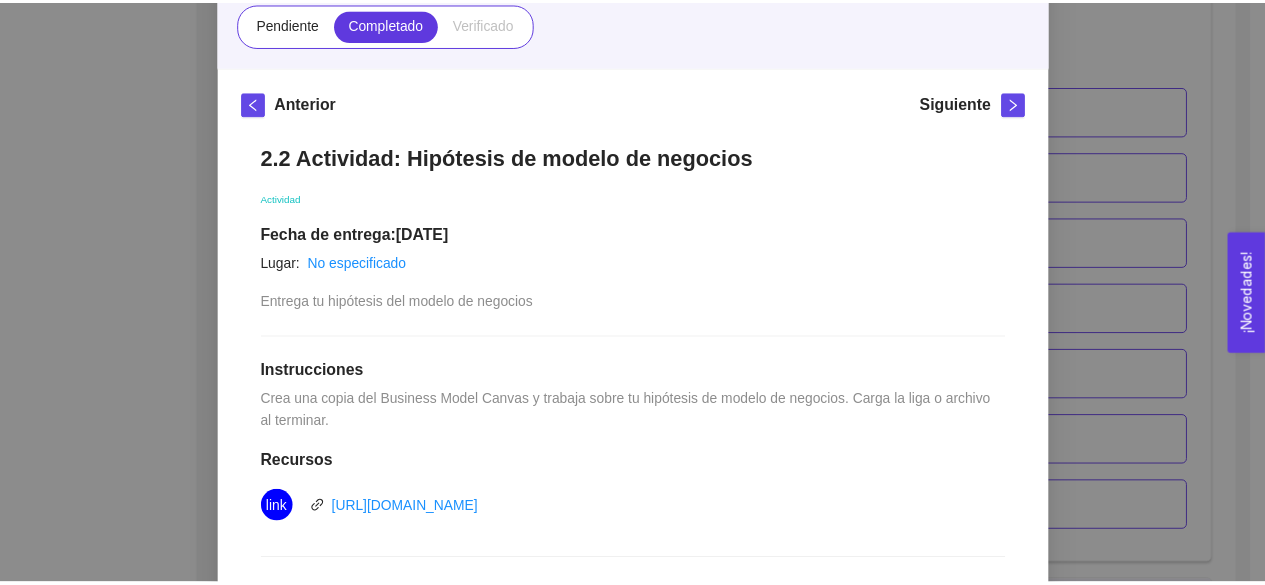 scroll, scrollTop: 207, scrollLeft: 0, axis: vertical 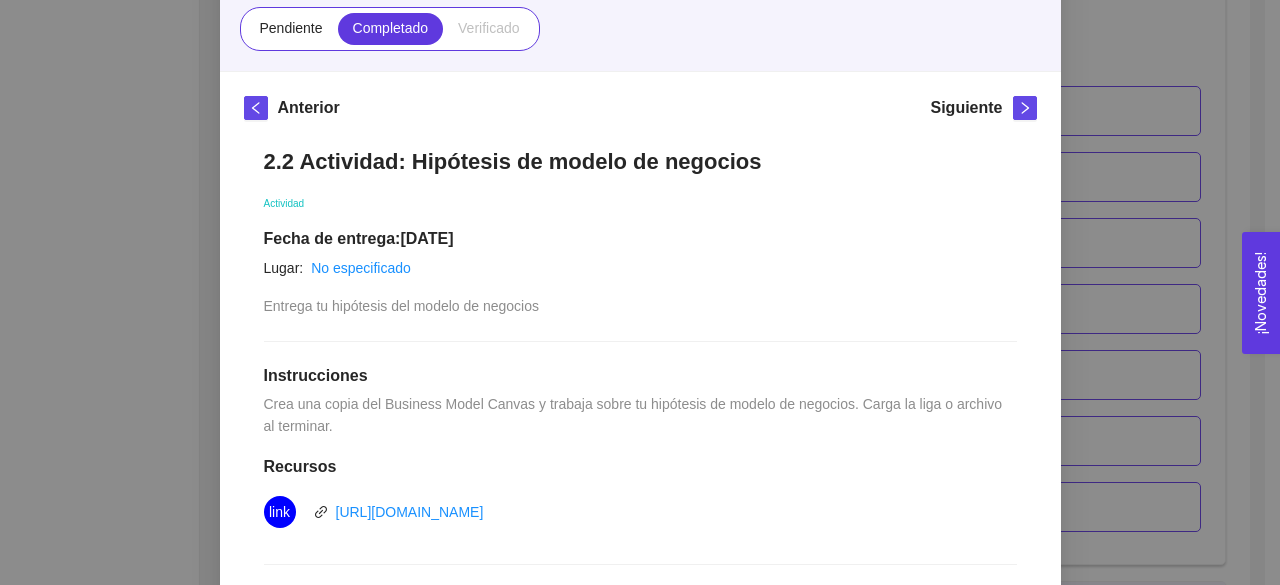 click on "2. HIPÓTESIS DEL MODELO DE NEGOCIO El emprendedor puede establecer su hipótesis de modelo de negocios Asignado por  [PERSON_NAME]   ( Coordinador ) Pendiente Completado Verificado Anterior Siguiente 2.2 Actividad: Hipótesis de modelo de negocios Actividad Fecha de entrega:  [DATE] Lugar: No especificado Entrega tu hipótesis del modelo de negocios
Instrucciones Crea una copia del Business Model Canvas y trabaja sobre tu hipótesis de modelo de negocios. Carga la liga o archivo al terminar.
Recursos link [URL][DOMAIN_NAME] Historial de entrega [PERSON_NAME] marcó como completado Business Model Canvas de Modelo de Negocio Tabla para estrategia planeación negocio pastel moderno.pdf Comentarios Enviar comentarios Cancelar Aceptar" at bounding box center (640, 292) 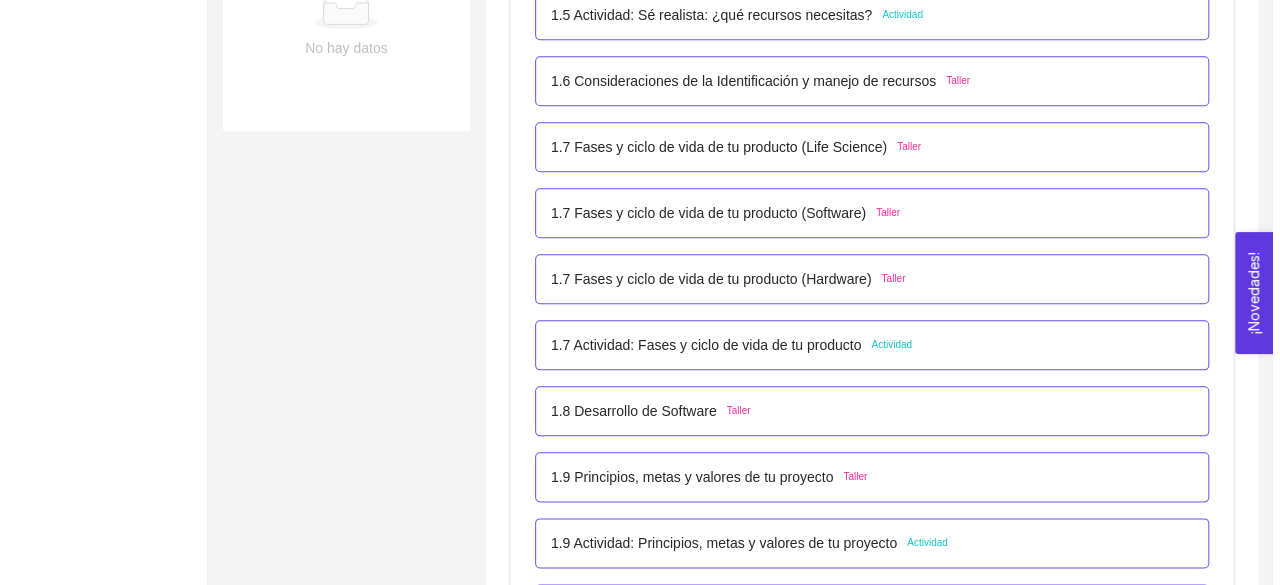 scroll, scrollTop: 1200, scrollLeft: 0, axis: vertical 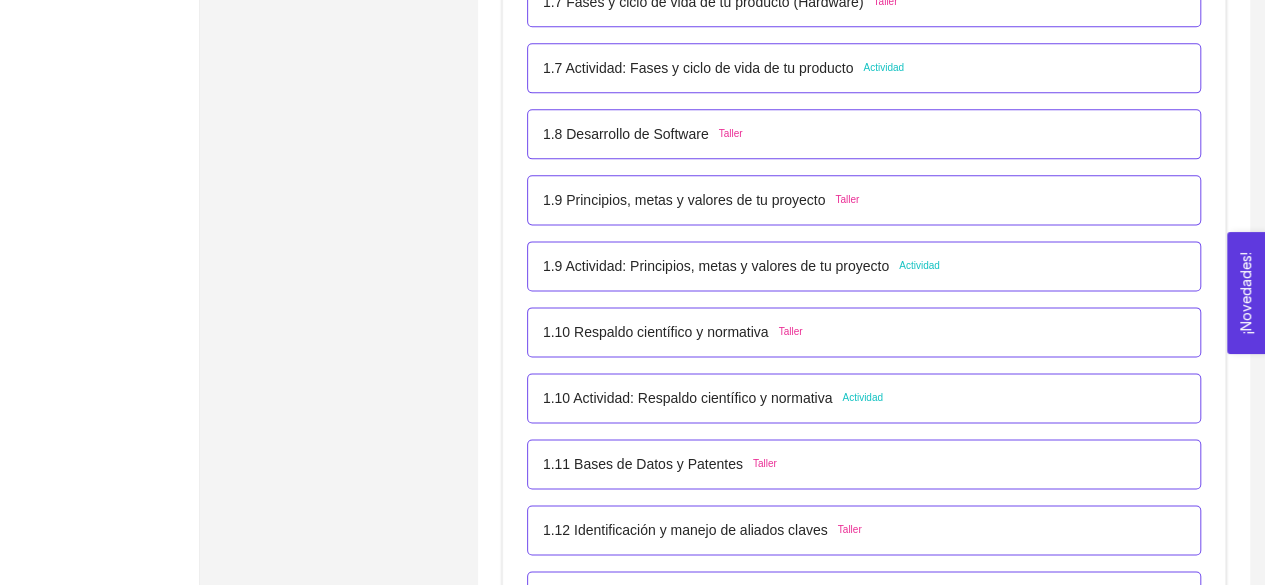 click on "1.9 Actividad: Principios, metas y valores de tu proyecto" at bounding box center (716, 266) 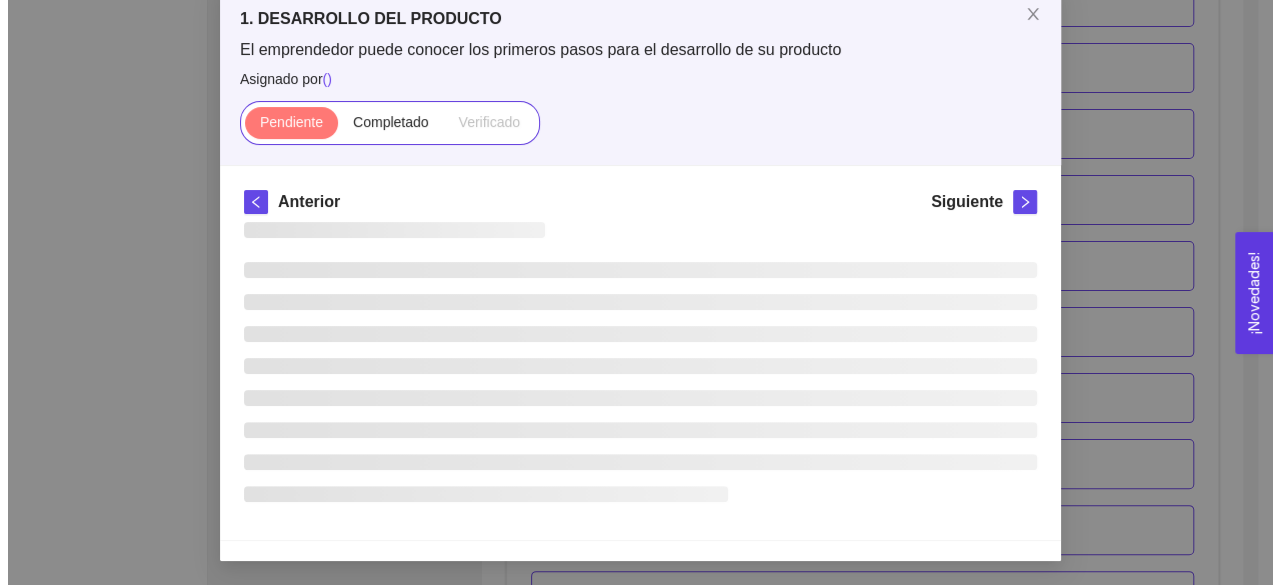 scroll, scrollTop: 12, scrollLeft: 0, axis: vertical 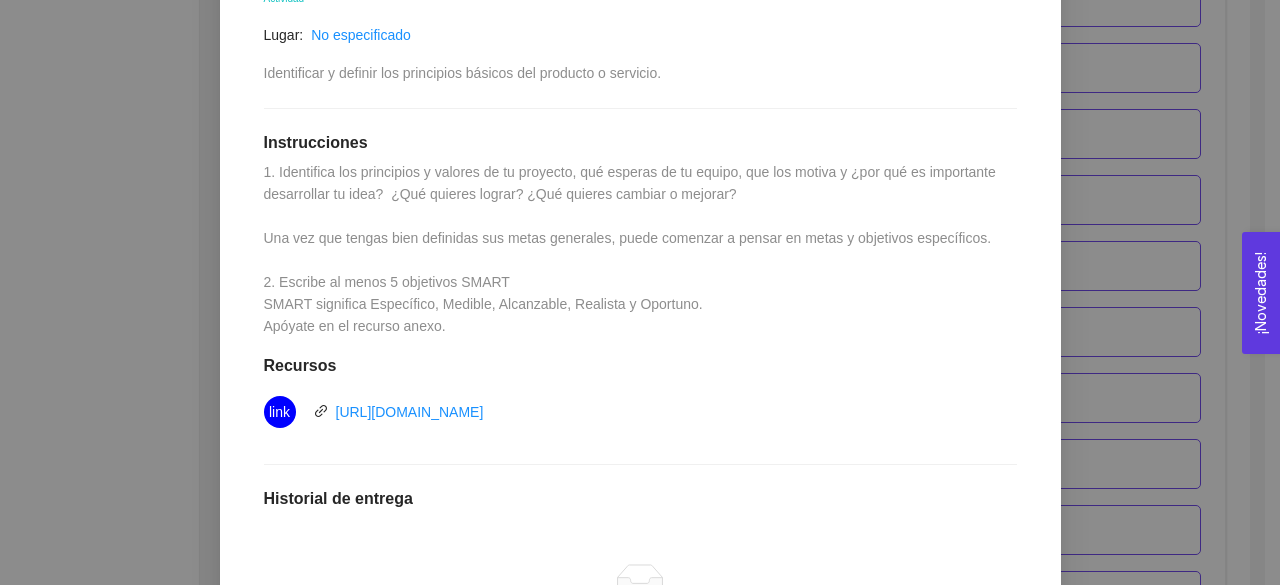click on "1. DESARROLLO DEL PRODUCTO El emprendedor puede conocer los primeros pasos para el desarrollo de su producto
Asignado por  [PERSON_NAME]   ( Coordinador ) Pendiente Completado Verificado Anterior Siguiente 1.9 Actividad: Principios, metas y valores de tu proyecto Actividad Lugar: No especificado Identificar y definir los principios básicos del producto o servicio. Instrucciones 1. Identifica los principios y valores de tu proyecto, qué esperas de tu equipo, que los motiva y ¿por qué es importante desarrollar tu idea?  ¿Qué quieres lograr? ¿Qué quieres cambiar o mejorar?
Una vez que tengas bien definidas sus metas generales, puede comenzar a pensar en metas y objetivos específicos.
2. Escribe al menos 5 objetivos SMART
SMART significa Específico, Medible, Alcanzable, Realista y Oportuno.
Apóyate en el recurso anexo.
Recursos link [URL][DOMAIN_NAME] Historial de entrega No hay datos Comentarios Enviar comentarios Cancelar Aceptar" at bounding box center (640, 292) 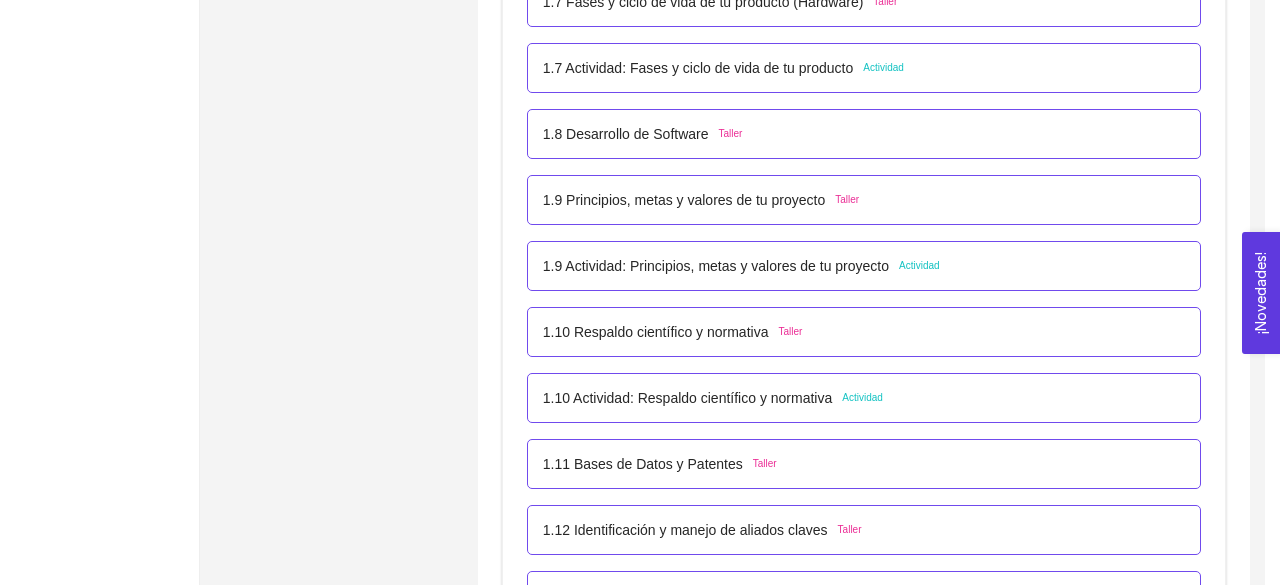 scroll, scrollTop: 0, scrollLeft: 0, axis: both 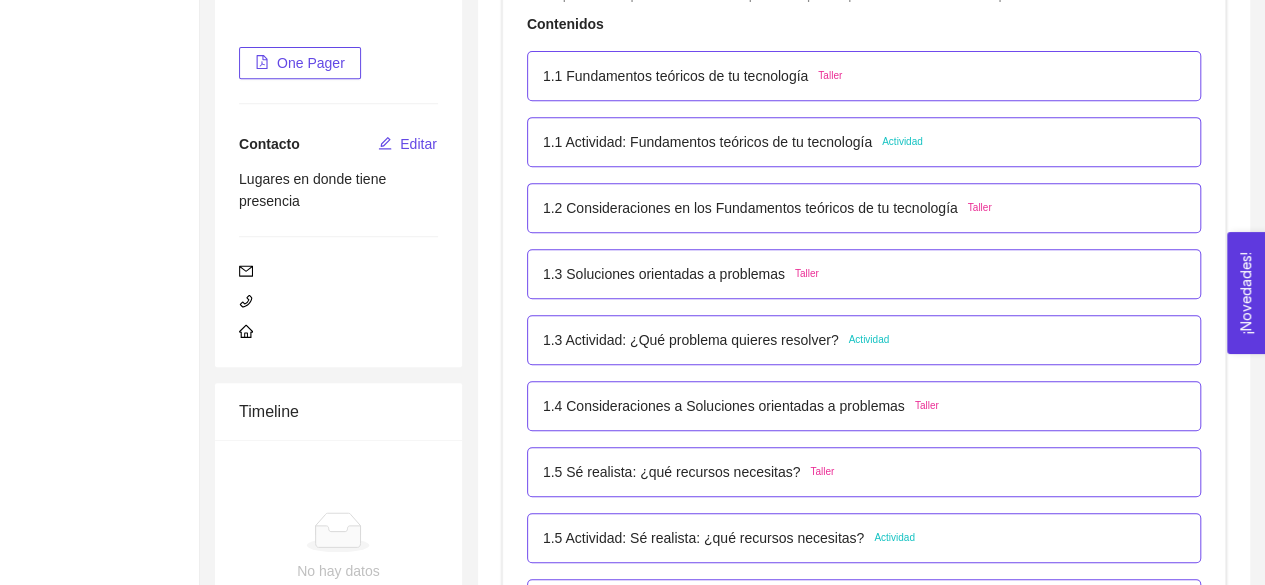 click on "1.1 Actividad: Fundamentos teóricos de tu tecnología" at bounding box center (707, 142) 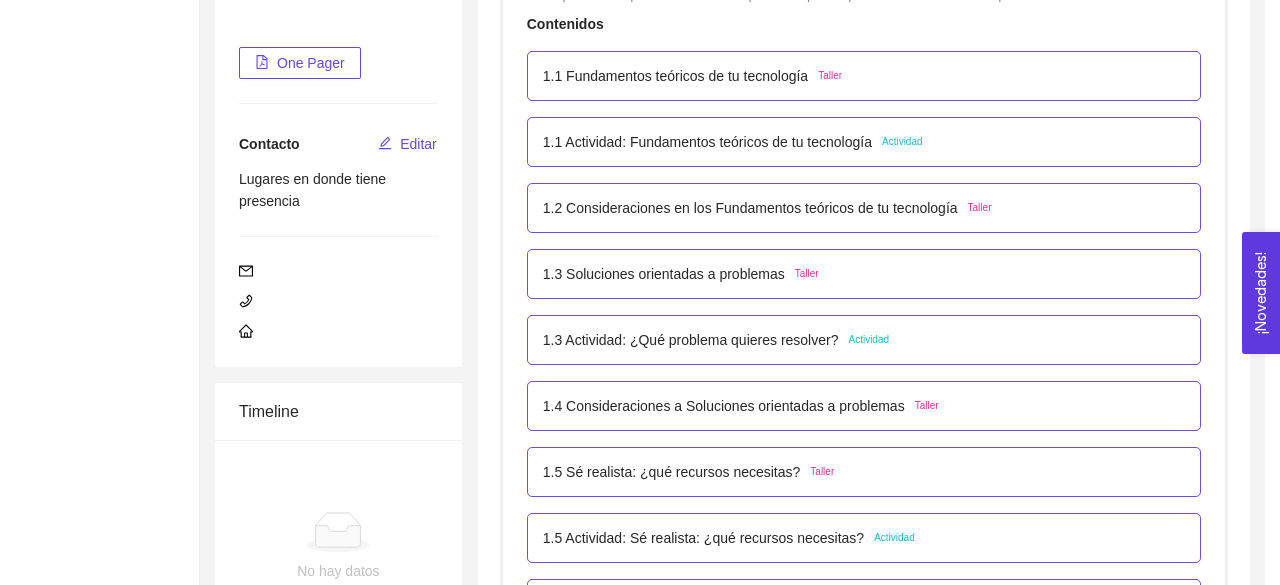 scroll, scrollTop: 12, scrollLeft: 0, axis: vertical 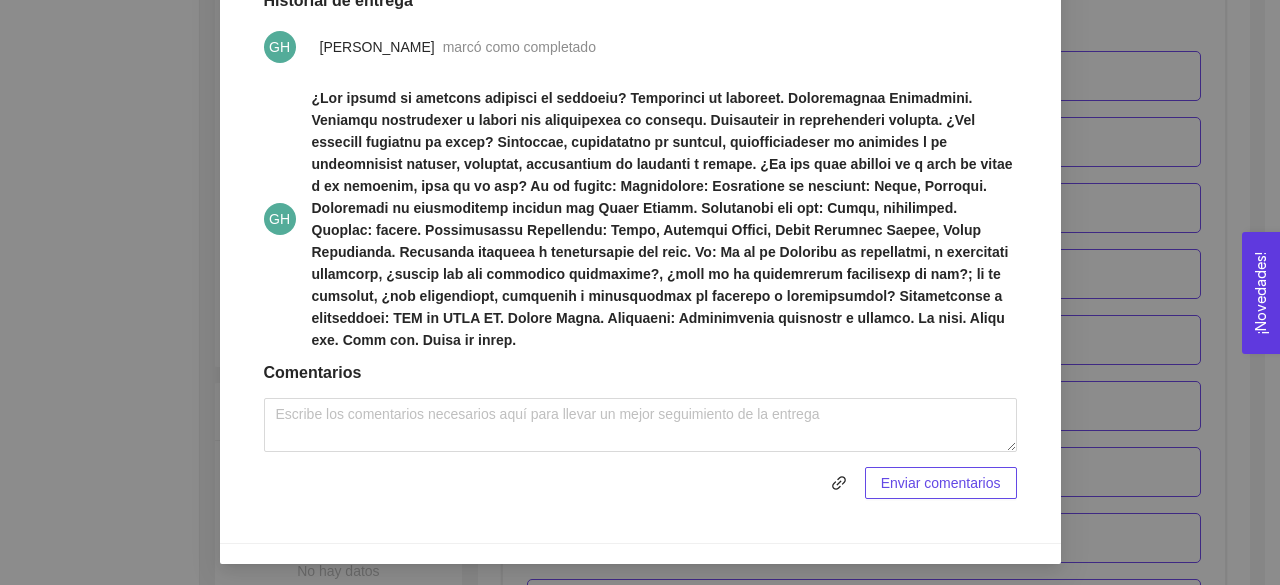 click on "1. DESARROLLO DEL PRODUCTO El emprendedor puede conocer los primeros pasos para el desarrollo de su producto
Asignado por  [PERSON_NAME]   ( Coordinador ) Pendiente Completado Verificado Anterior Siguiente 1.1 Actividad: Fundamentos teóricos de tu tecnología Actividad Fecha de entrega:  [DATE] Lugar: No especificado Identifica las Leyes físicas que gobiernan el fenómeno o fenómenos implicados en tu proyecto.
Instrucciones Contesta y desarrolla las siguientes preguntas.
1.	¿Qué campos de expertise requiere tu proyecto?
2.	¿Qué expertos deberías de sumar?
3.	¿En qué eres experto tú y como lo sumas a tu proyecto, cuál es tu rol?
4.	Conceptos teóricos y herramientas que usas. Ej: Si es de Ciencias de materiales, o tecnología biológica, ¿cuáles son los conceptos relevantes?, ¿cuál es la información científica al día?; si es software, ¿qué plataformas, conceptos y herramientas te ayudarán a desarrollarlo?
Recursos Historial de entrega GH GH Comentarios" at bounding box center [640, 292] 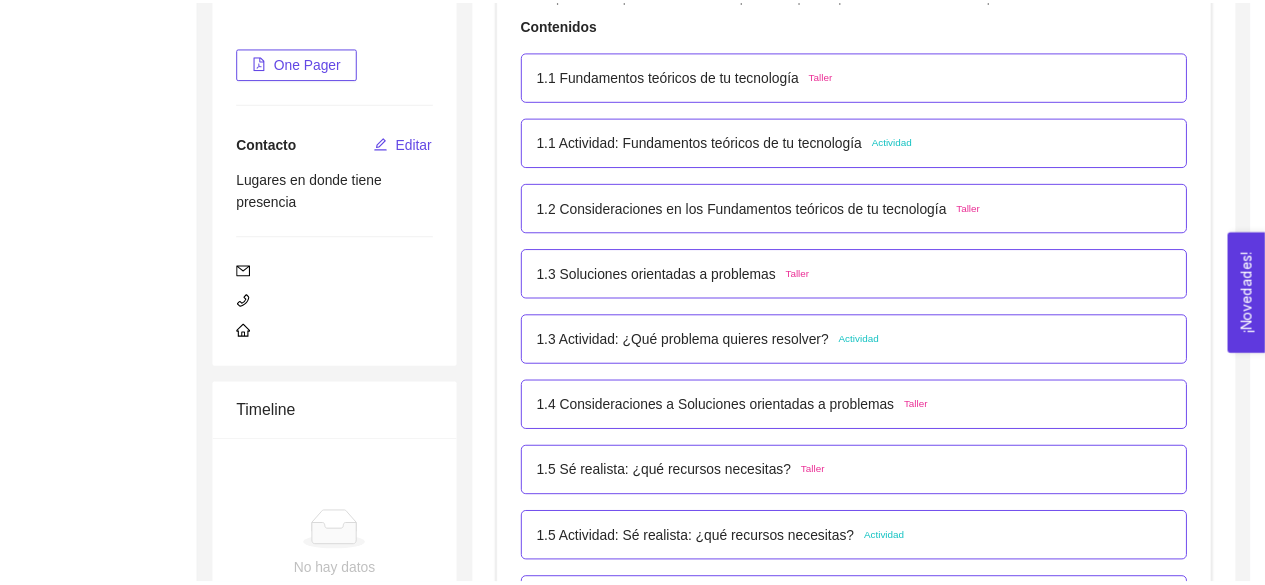 scroll, scrollTop: 869, scrollLeft: 0, axis: vertical 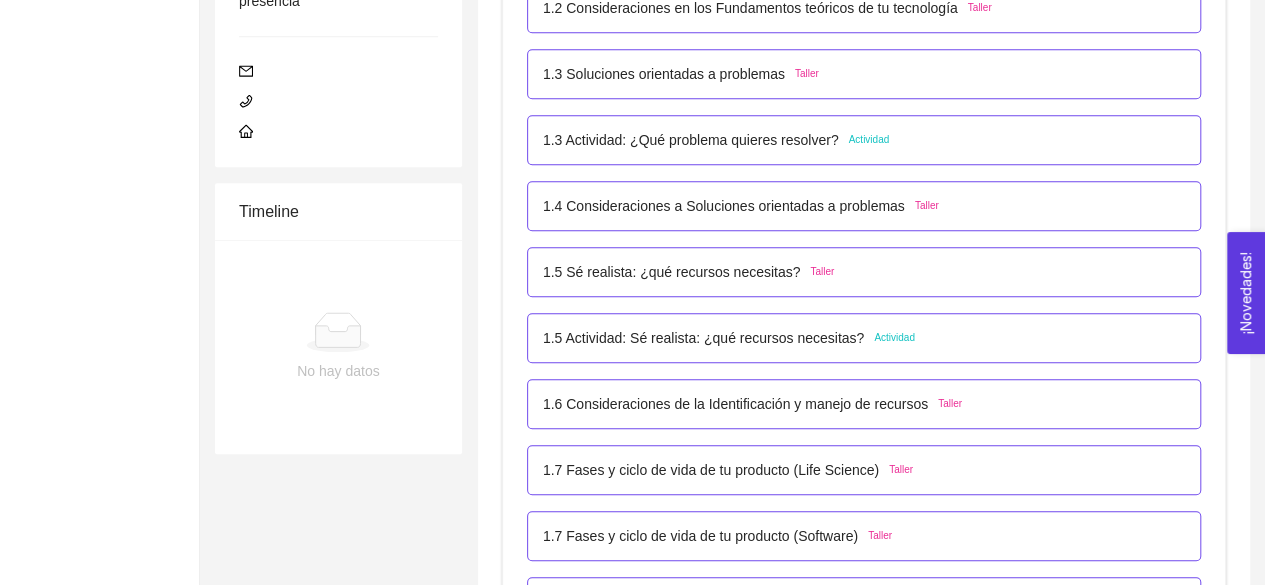 click on "1.3 Actividad: ¿Qué problema quieres resolver? Actividad" at bounding box center [864, 140] 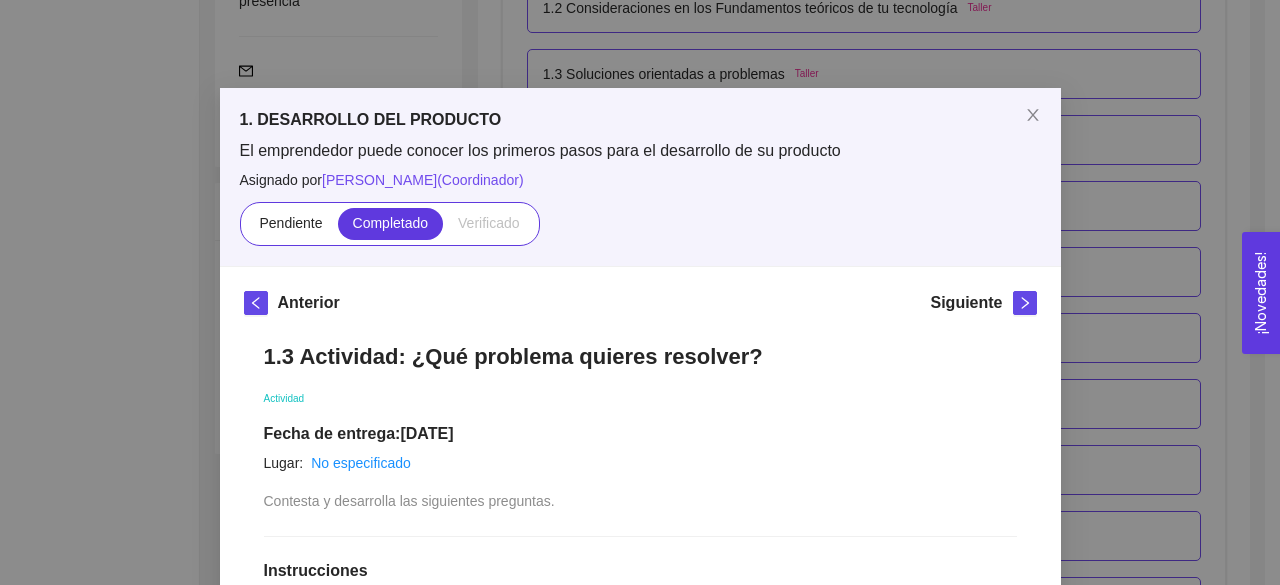 scroll, scrollTop: 112, scrollLeft: 0, axis: vertical 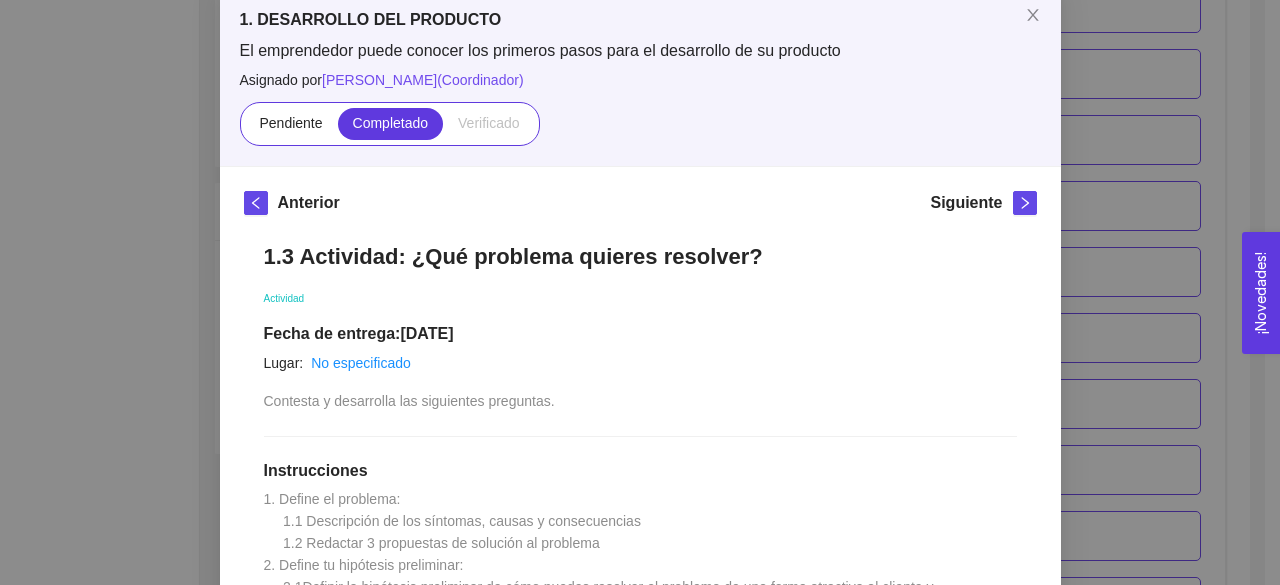 click on "1. DESARROLLO DEL PRODUCTO El emprendedor puede conocer los primeros pasos para el desarrollo de su producto
Asignado por  [PERSON_NAME]   ( Coordinador ) Pendiente Completado Verificado Anterior Siguiente 1.3 Actividad: ¿Qué problema quieres resolver? Actividad Fecha de entrega:  [DATE] Lugar: No especificado Contesta y desarrolla las siguientes preguntas.
Instrucciones 1. Define el problema:
1.1 Descripción de los síntomas, causas y consecuencias
1.2 Redactar 3 propuestas de solución al problema
2. Define tu hipótesis preliminar:
2.1Definir la hipótesis preliminar de cómo puedes resolver el problema de una forma atractiva al cliente y
factible
Recursos Historial de entrega GH [PERSON_NAME] marcó como completado GH Comentarios Enviar comentarios Cancelar Aceptar" at bounding box center [640, 292] 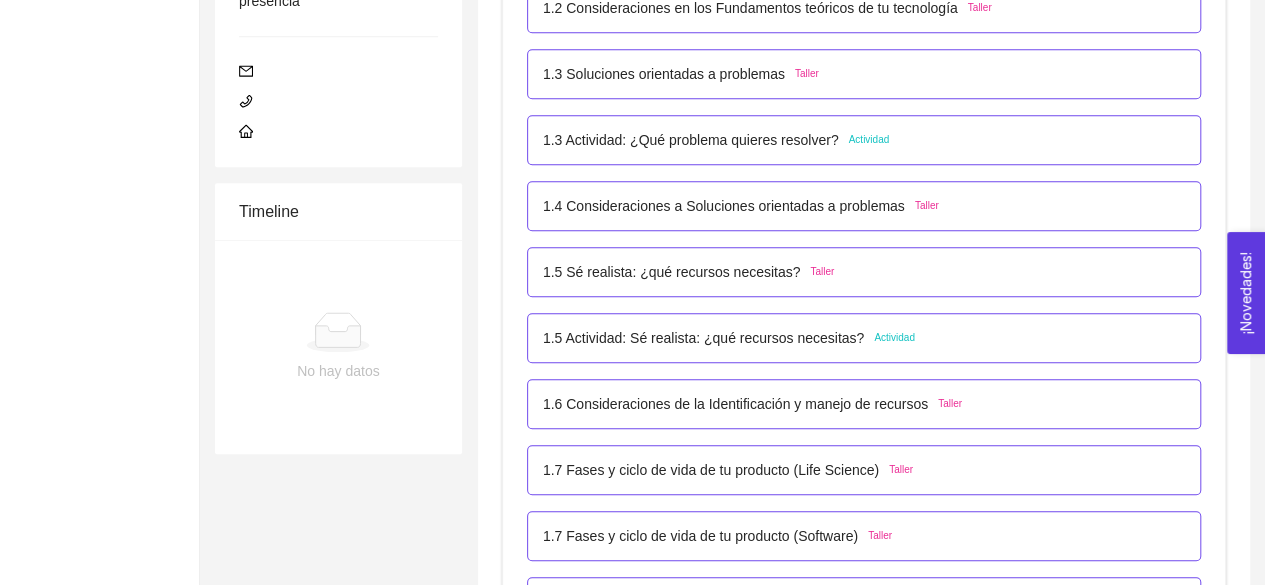 click on "1.5 Actividad: Sé realista: ¿qué recursos necesitas?" at bounding box center [703, 338] 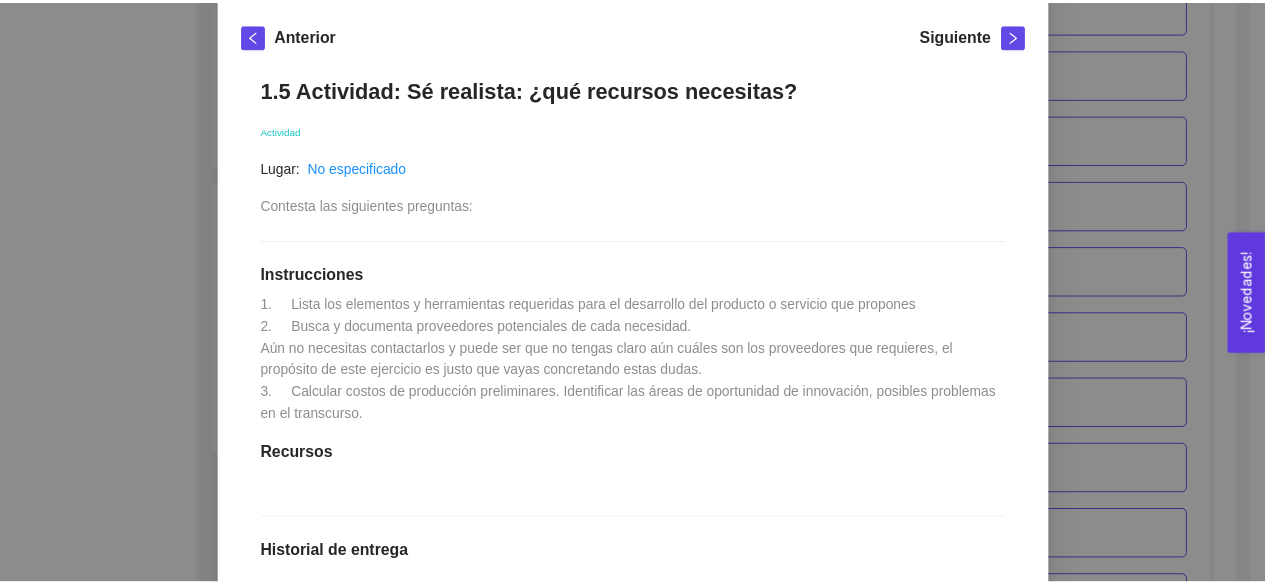 scroll, scrollTop: 312, scrollLeft: 0, axis: vertical 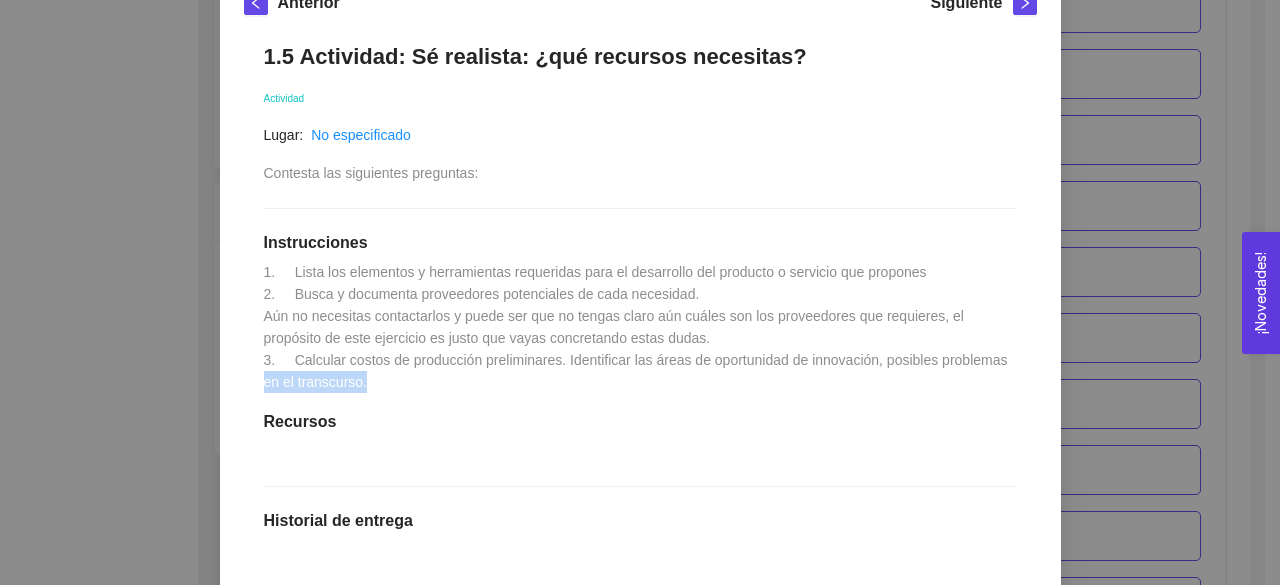 click on "Anterior Siguiente 1.5 Actividad: Sé realista: ¿qué recursos necesitas? Actividad Lugar: No especificado Contesta las siguientes preguntas: Instrucciones 1.	Lista los elementos y herramientas requeridas para el desarrollo del producto o servicio que propones
2.	Busca y documenta proveedores potenciales de cada necesidad.
Aún no necesitas contactarlos y puede ser que no tengas claro aún cuáles son los proveedores que requieres, el propósito de este ejercicio es justo que vayas concretando estas dudas.
3.	Calcular costos de producción preliminares. Identificar las áreas de oportunidad de innovación, posibles problemas en el transcurso.
Recursos Historial de entrega No hay datos Comentarios Enviar comentarios" at bounding box center (640, 425) 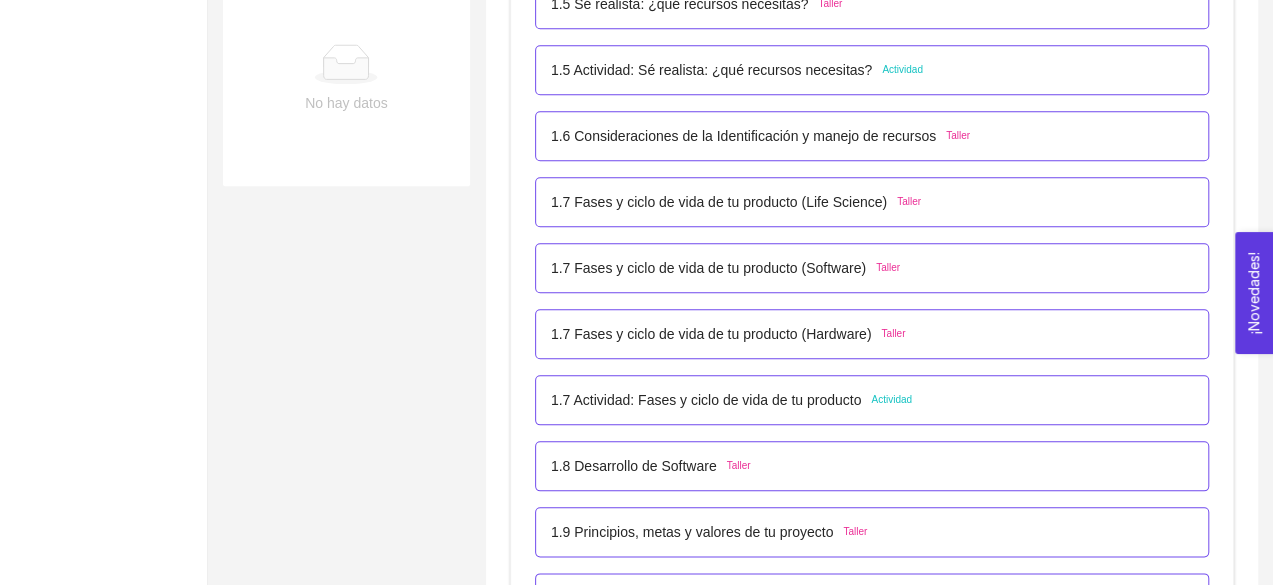 scroll, scrollTop: 900, scrollLeft: 0, axis: vertical 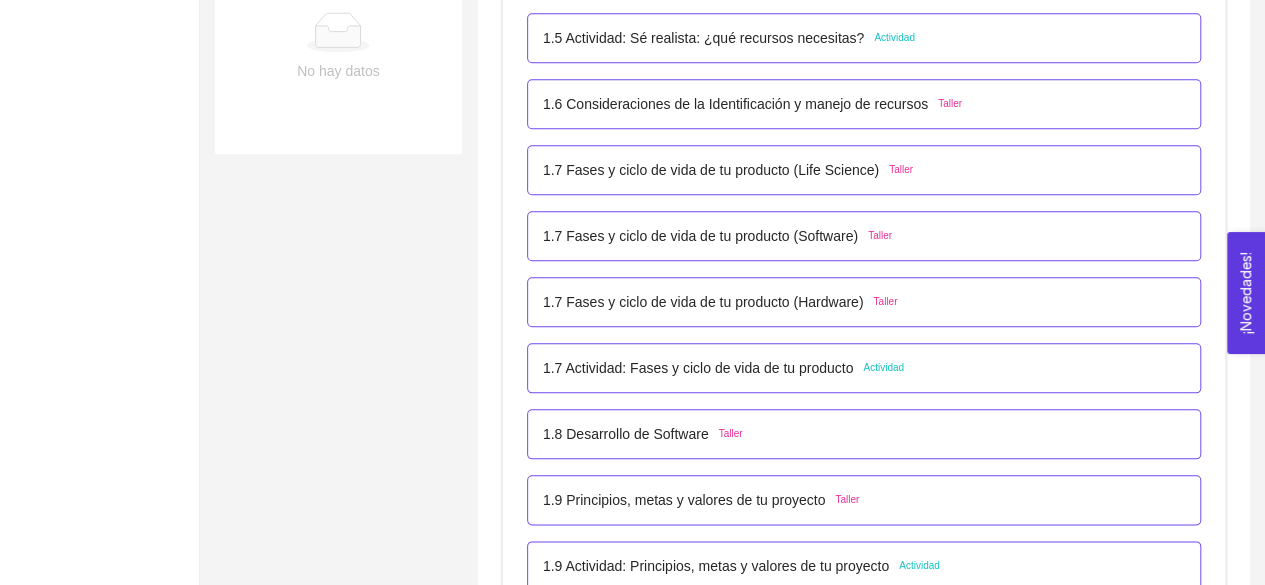 click on "1.7 Actividad: Fases y ciclo de vida de tu producto" at bounding box center (698, 368) 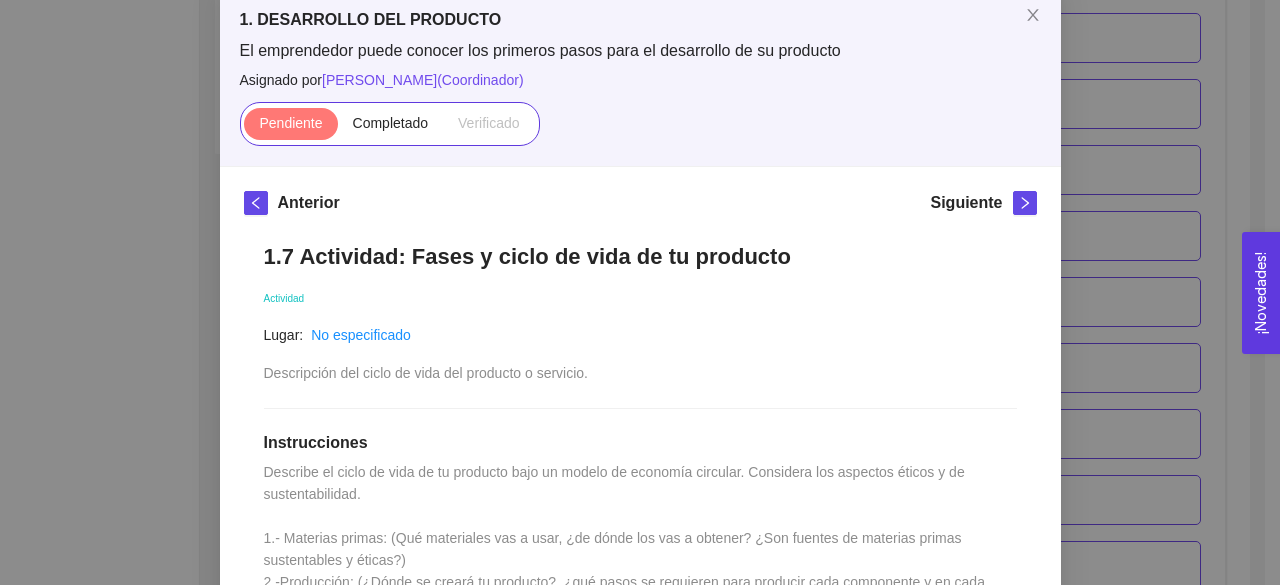 click on "1. DESARROLLO DEL PRODUCTO El emprendedor puede conocer los primeros pasos para el desarrollo de su producto
Asignado por  [PERSON_NAME]   ( Coordinador ) Pendiente Completado Verificado Anterior Siguiente 1.7 Actividad: Fases y ciclo de vida de tu producto Actividad Lugar: No especificado Descripción del ciclo de vida del producto o servicio.
Instrucciones Recursos Historial de entrega No hay datos Comentarios Enviar comentarios Cancelar Aceptar" at bounding box center (640, 292) 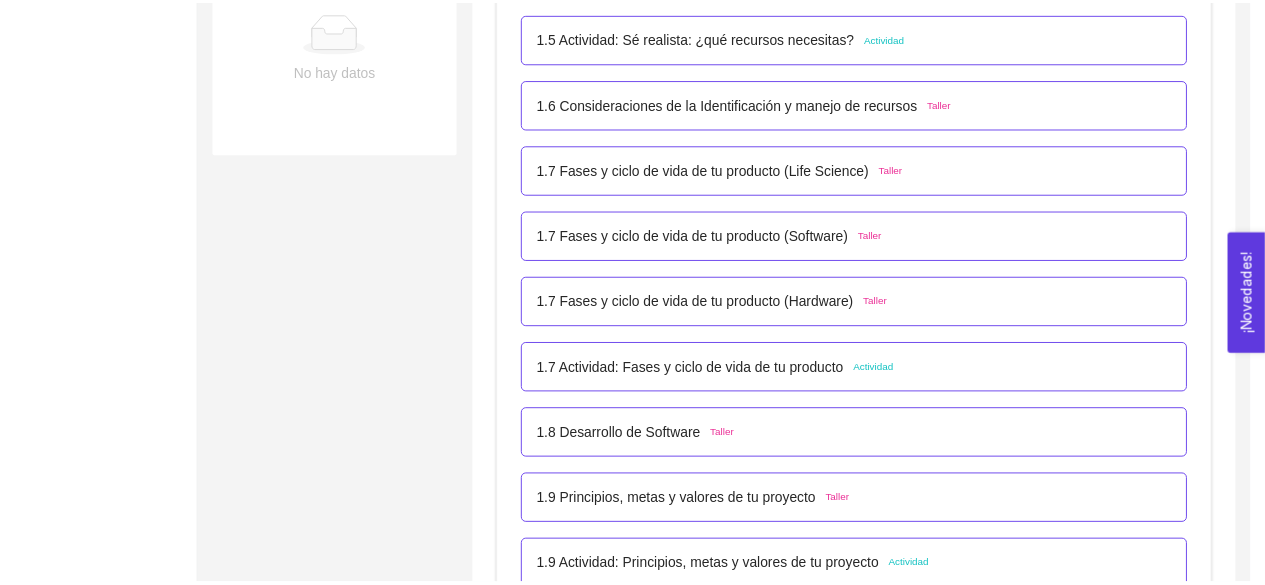scroll, scrollTop: 0, scrollLeft: 0, axis: both 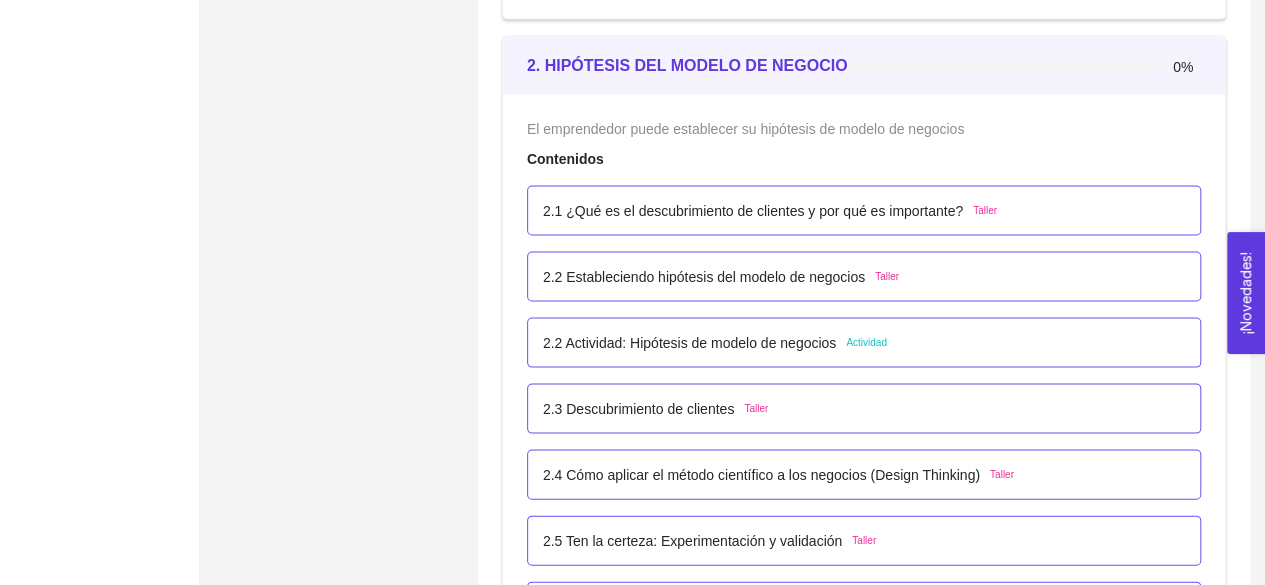 click on "2.2 Actividad: Hipótesis de modelo de negocios Actividad" at bounding box center (864, 343) 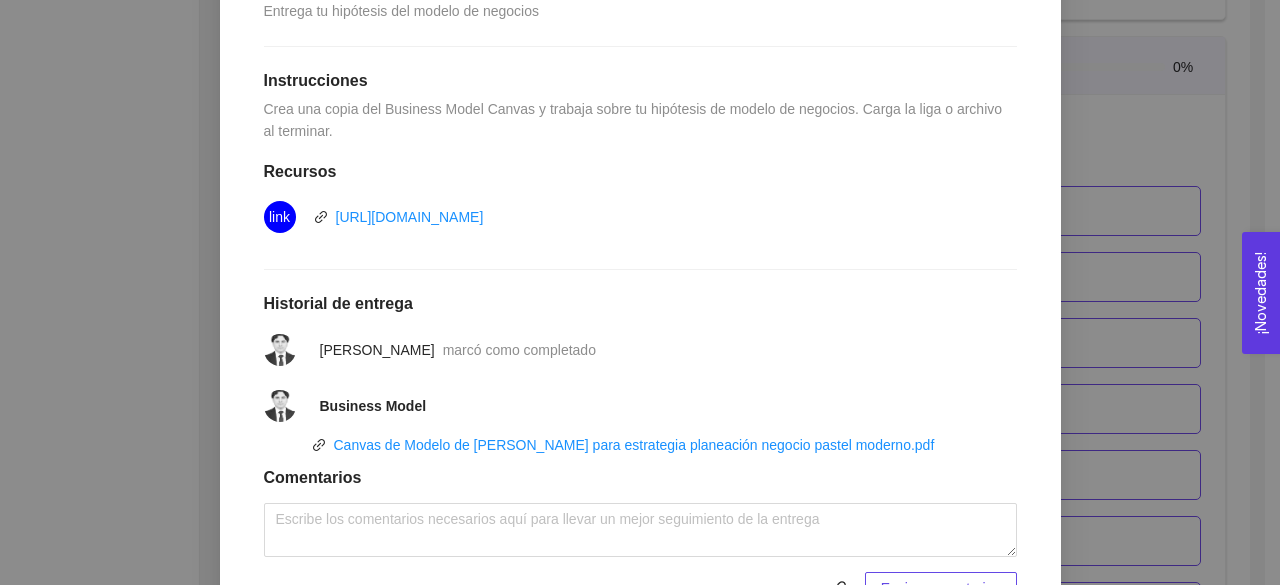scroll, scrollTop: 607, scrollLeft: 0, axis: vertical 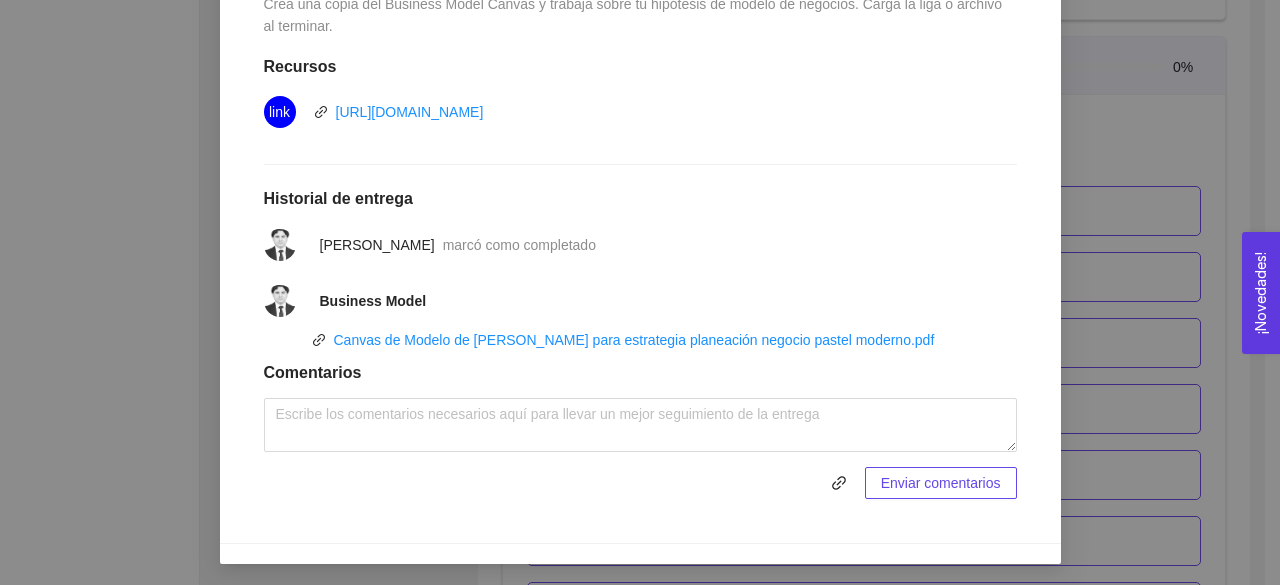 click on "Anterior Siguiente 2.2 Actividad: Hipótesis de modelo de negocios Actividad Fecha de entrega:  [DATE] Lugar: No especificado Entrega tu hipótesis del modelo de negocios
Instrucciones Crea una copia del Business Model Canvas y trabaja sobre tu hipótesis de modelo de negocios. Carga la liga o archivo al terminar.
Recursos link [URL][DOMAIN_NAME] Historial de entrega [PERSON_NAME] marcó como completado Business Model Canvas de Modelo de Negocio Tabla para estrategia planeación negocio pastel moderno.pdf Comentarios Enviar comentarios" at bounding box center (640, 107) 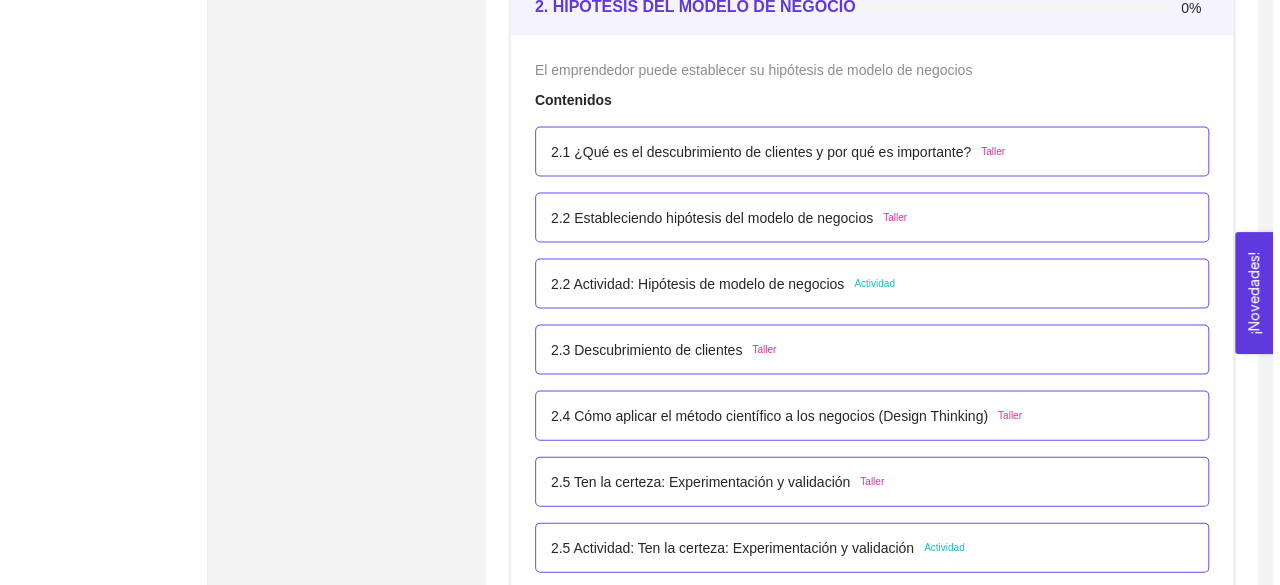 scroll, scrollTop: 2200, scrollLeft: 0, axis: vertical 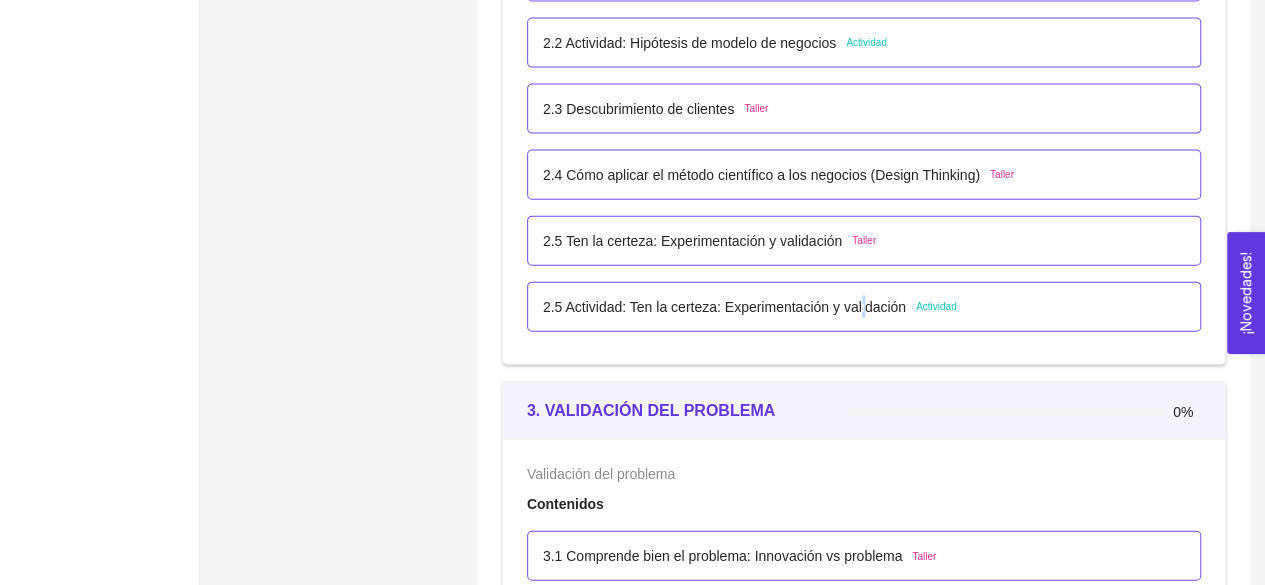 click on "2.5 Actividad: Ten la certeza: Experimentación y validación" at bounding box center [724, 307] 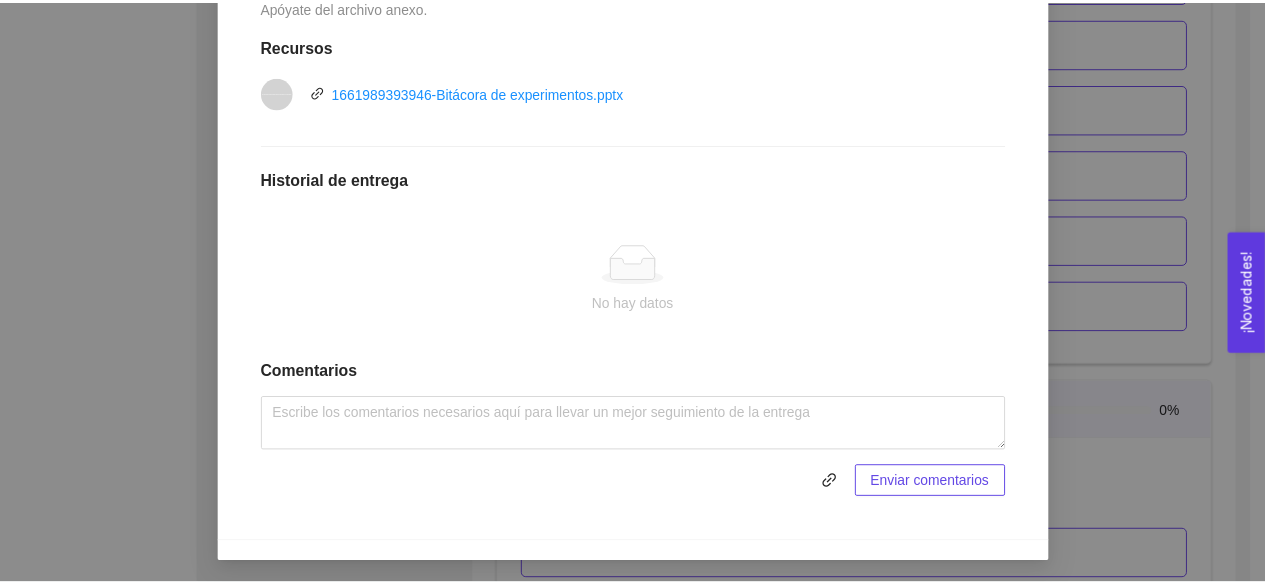 scroll, scrollTop: 209, scrollLeft: 0, axis: vertical 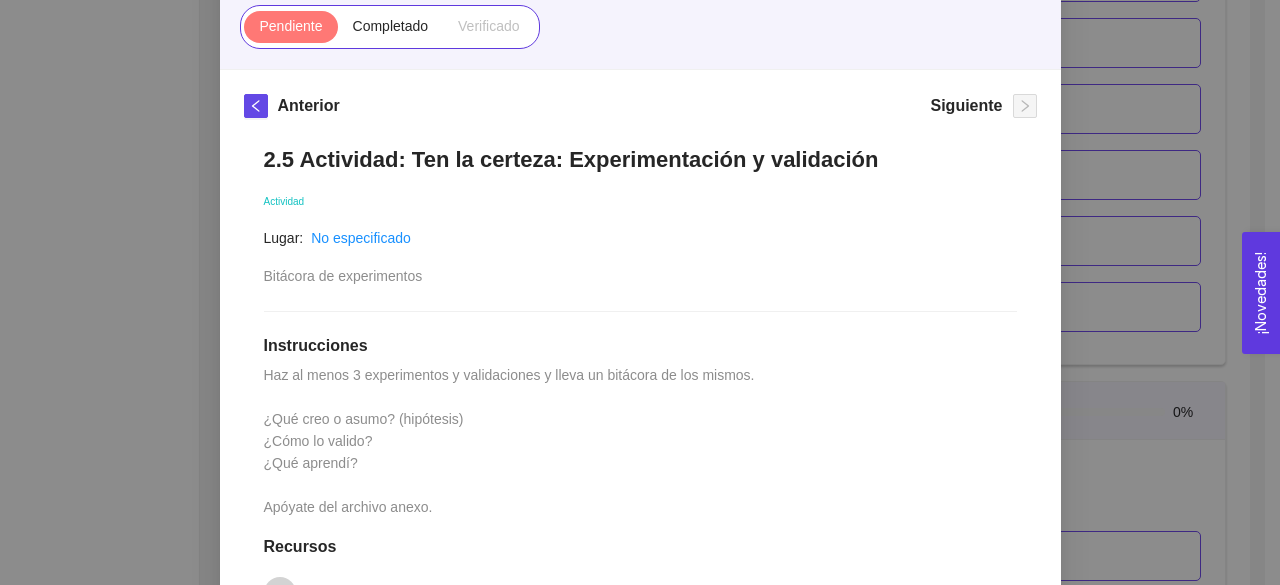 click on "2. HIPÓTESIS DEL MODELO DE NEGOCIO El emprendedor puede establecer su hipótesis de modelo de negocios Asignado por  [PERSON_NAME]   ( Coordinador ) Pendiente Completado Verificado Anterior Siguiente 2.5 Actividad: Ten la certeza: Experimentación y validación Actividad Lugar: No especificado Bitácora de experimentos
Instrucciones Haz al menos 3 experimentos y validaciones y lleva un bitácora de los mismos.
¿Qué creo o asumo? (hipótesis)
¿Cómo lo valido?
¿Qué aprendí?
Apóyate del archivo anexo.
Recursos vnd.openxmlformats-officedocument.presentationml.presentation 1661989393946-Bitácora de experimentos.pptx Historial de entrega No hay datos Comentarios Enviar comentarios Cancelar Aceptar" at bounding box center [640, 292] 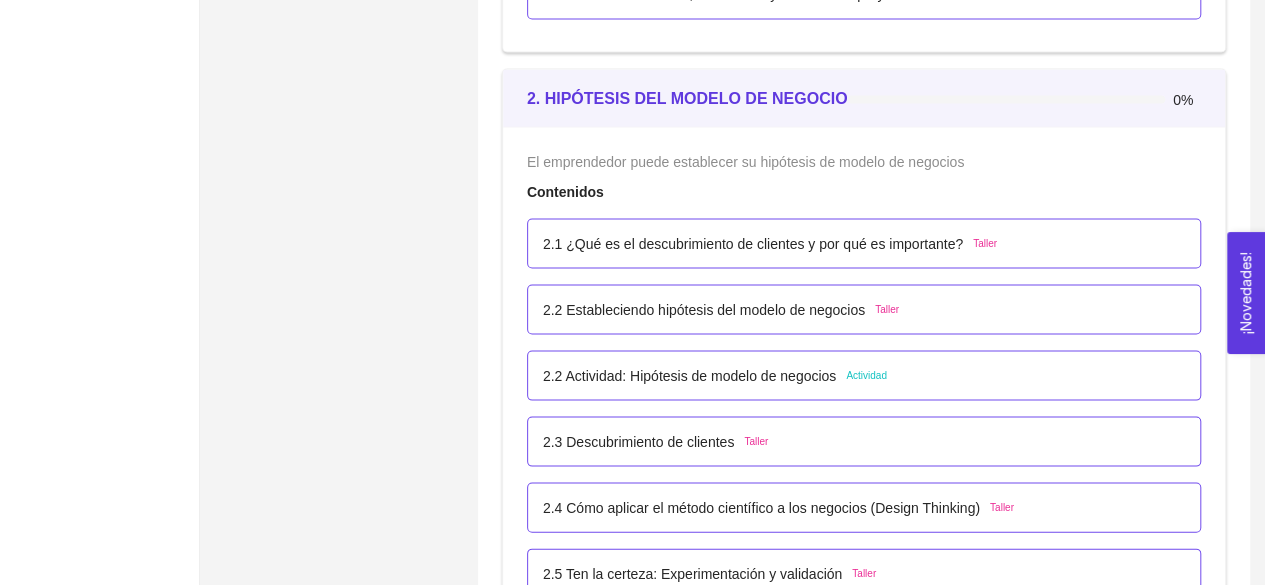 scroll, scrollTop: 1900, scrollLeft: 0, axis: vertical 